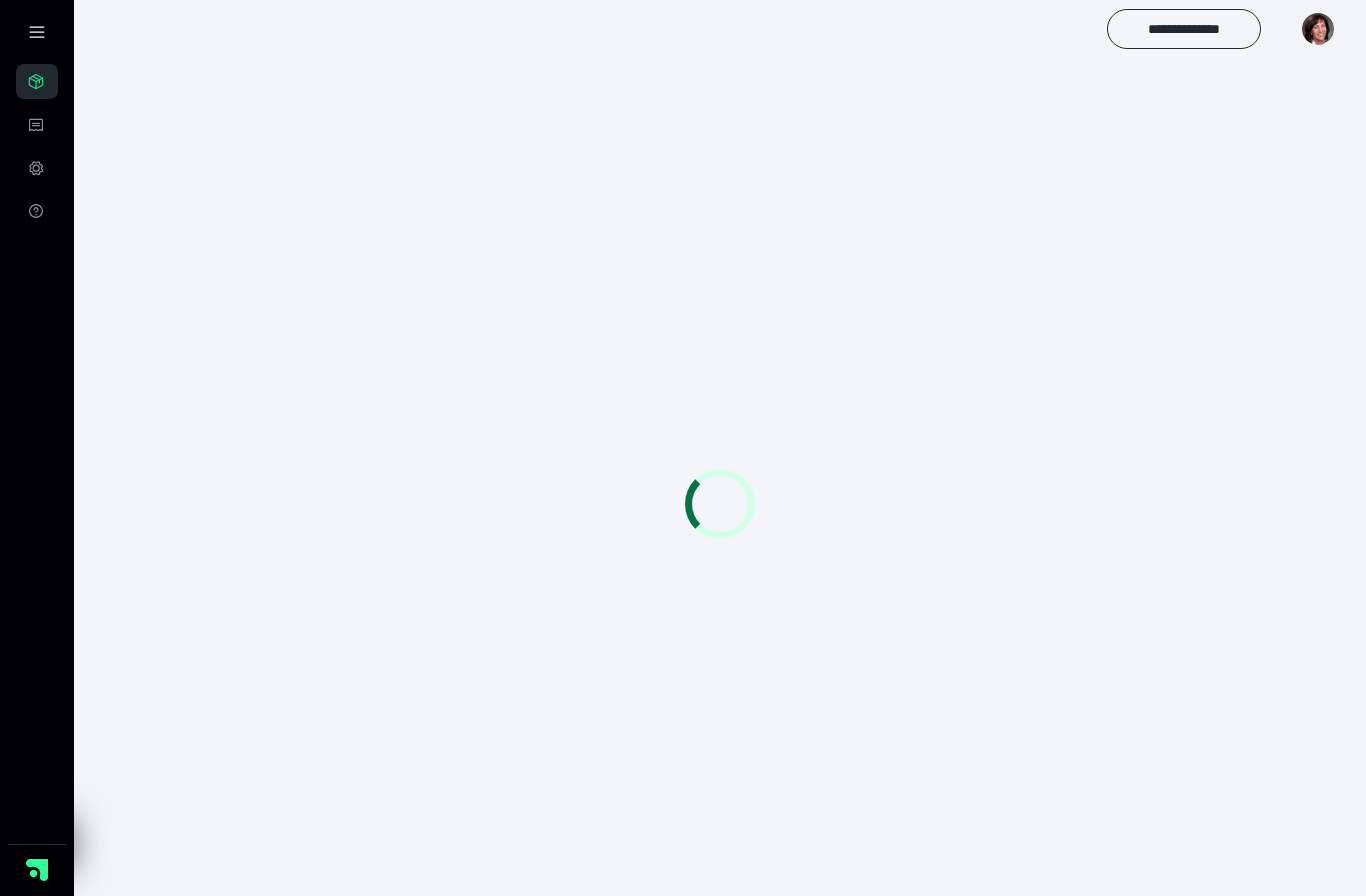 scroll, scrollTop: 0, scrollLeft: 0, axis: both 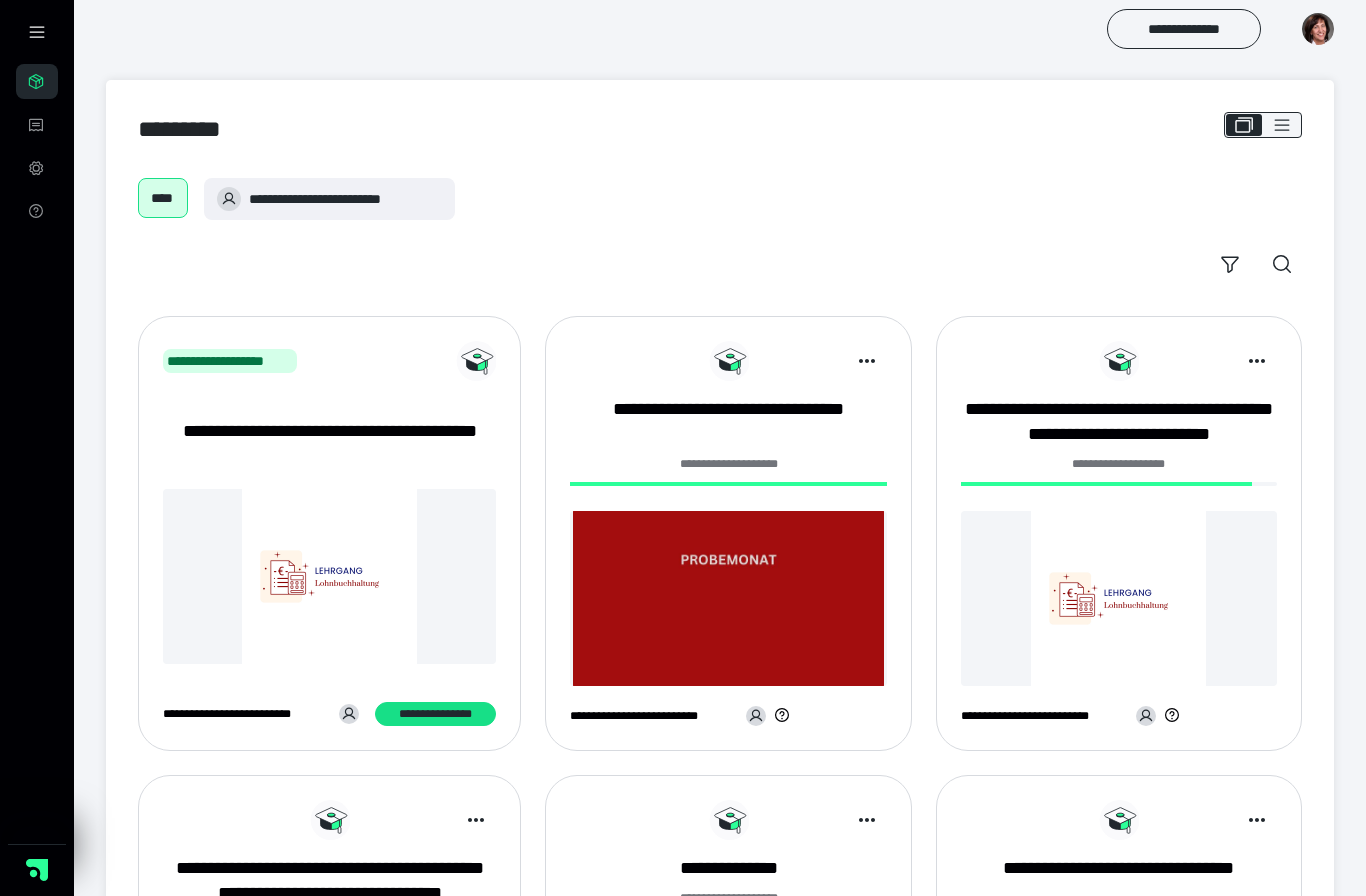 click at bounding box center (1119, 598) 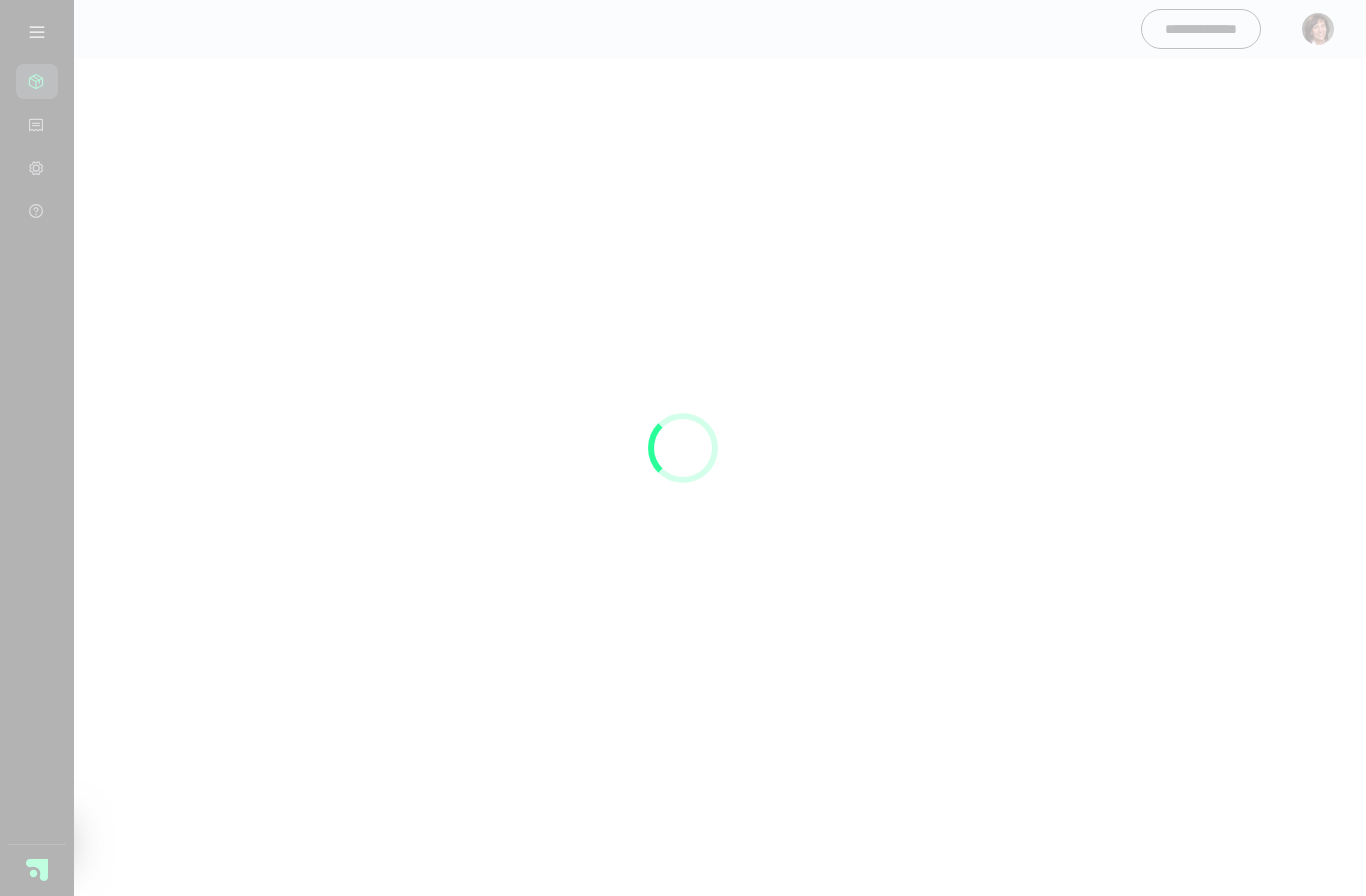 scroll, scrollTop: 0, scrollLeft: 0, axis: both 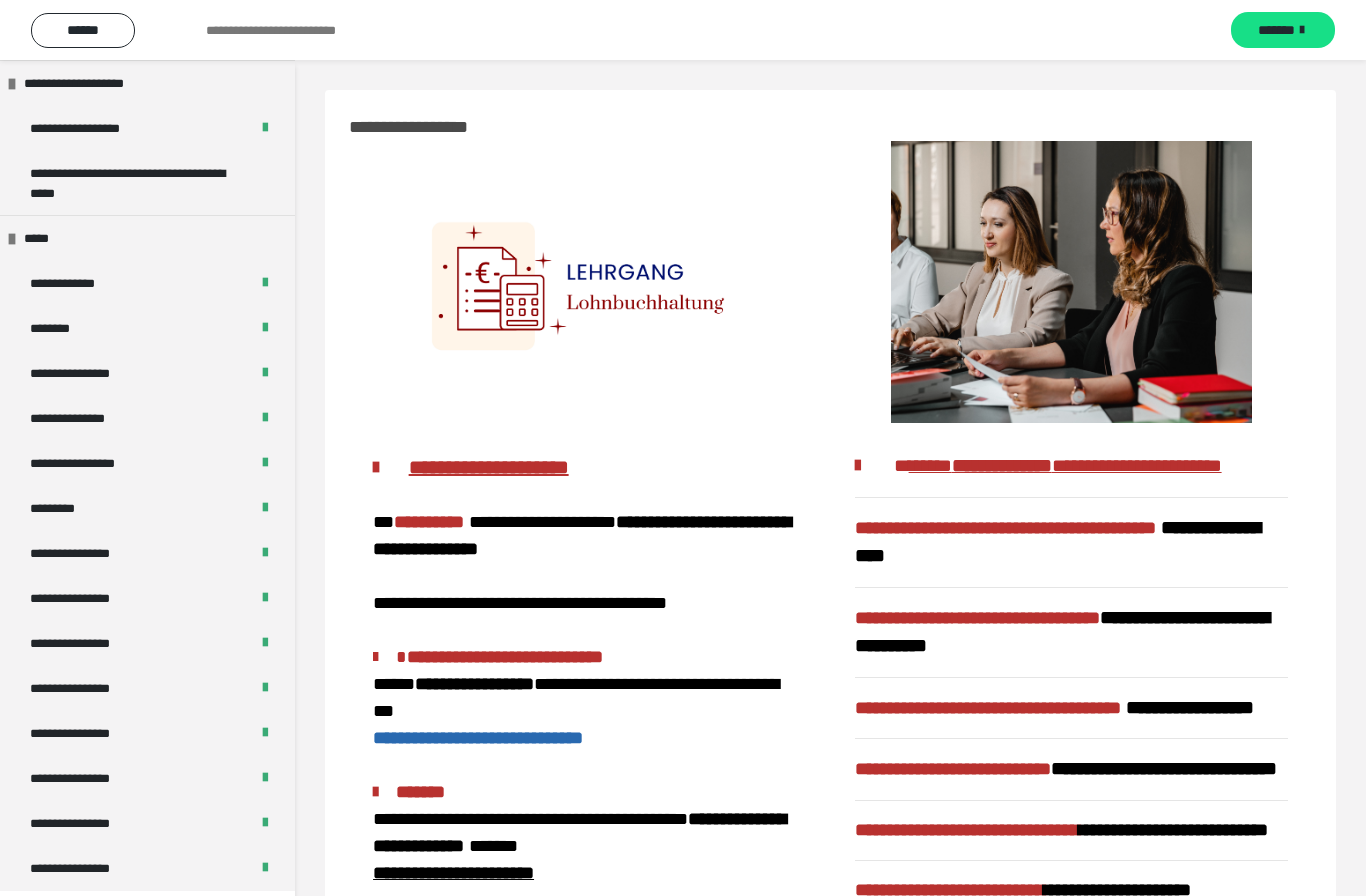 click on "**********" at bounding box center [147, 553] 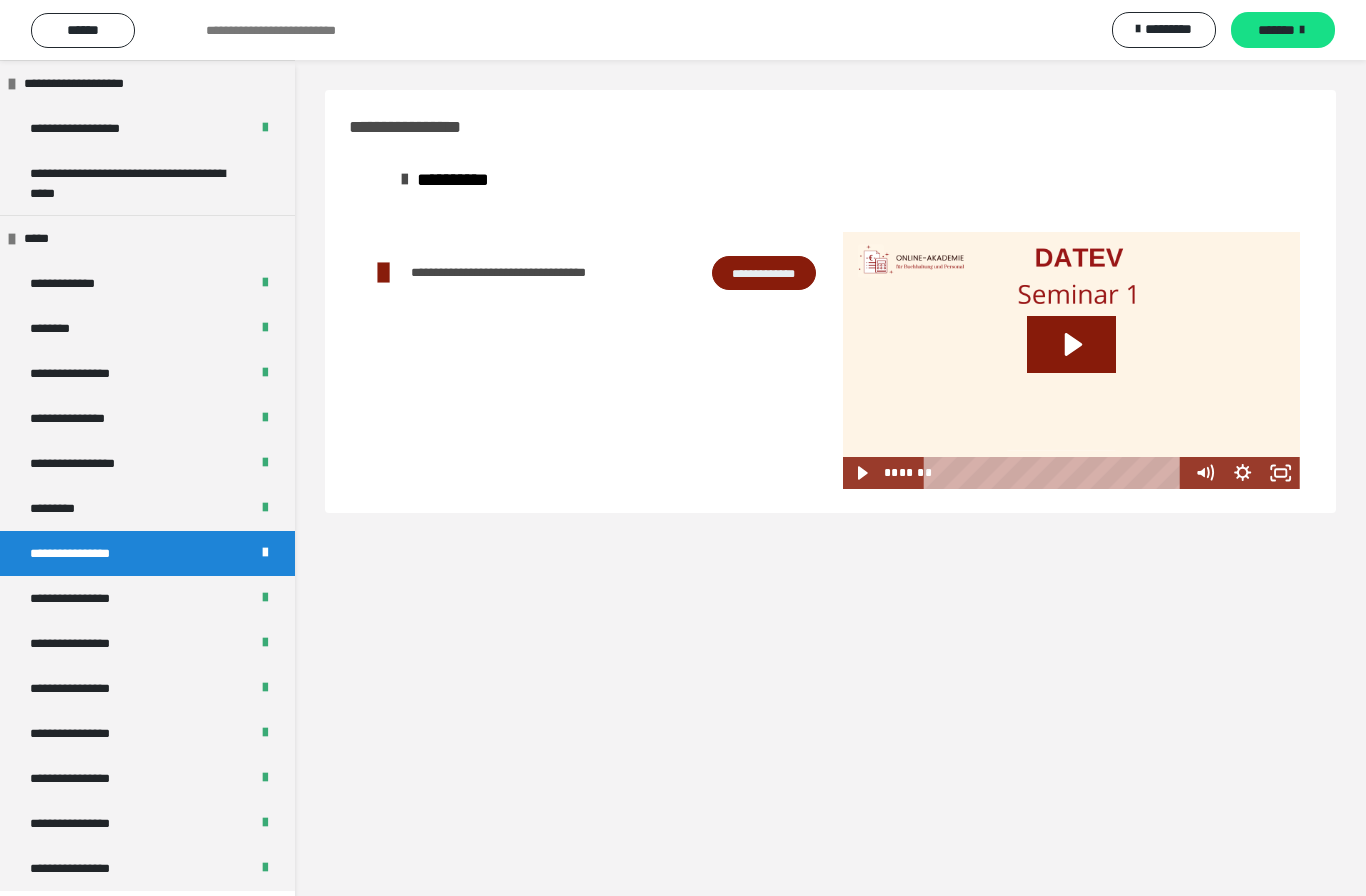 click on "**********" at bounding box center (147, 463) 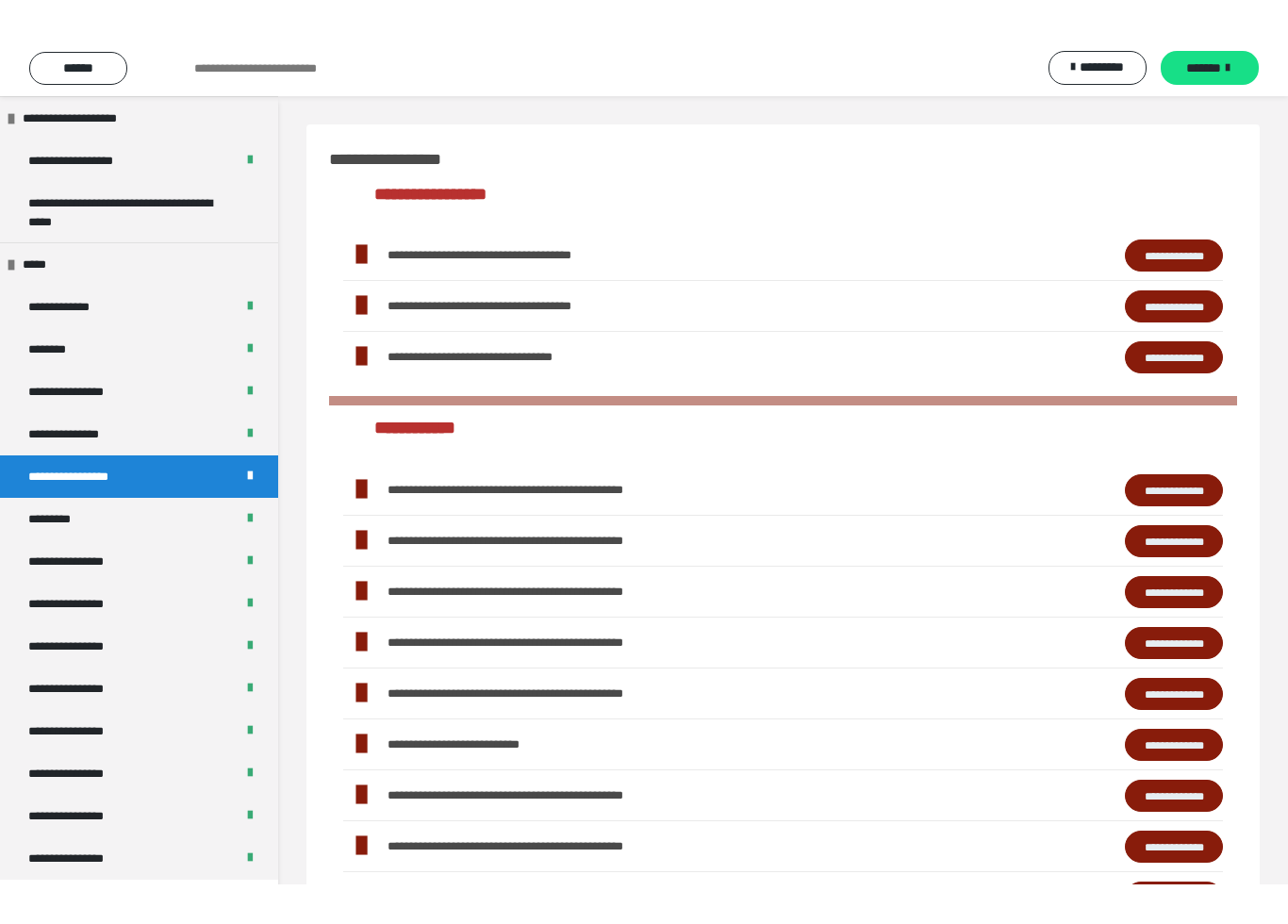 scroll, scrollTop: 766, scrollLeft: 0, axis: vertical 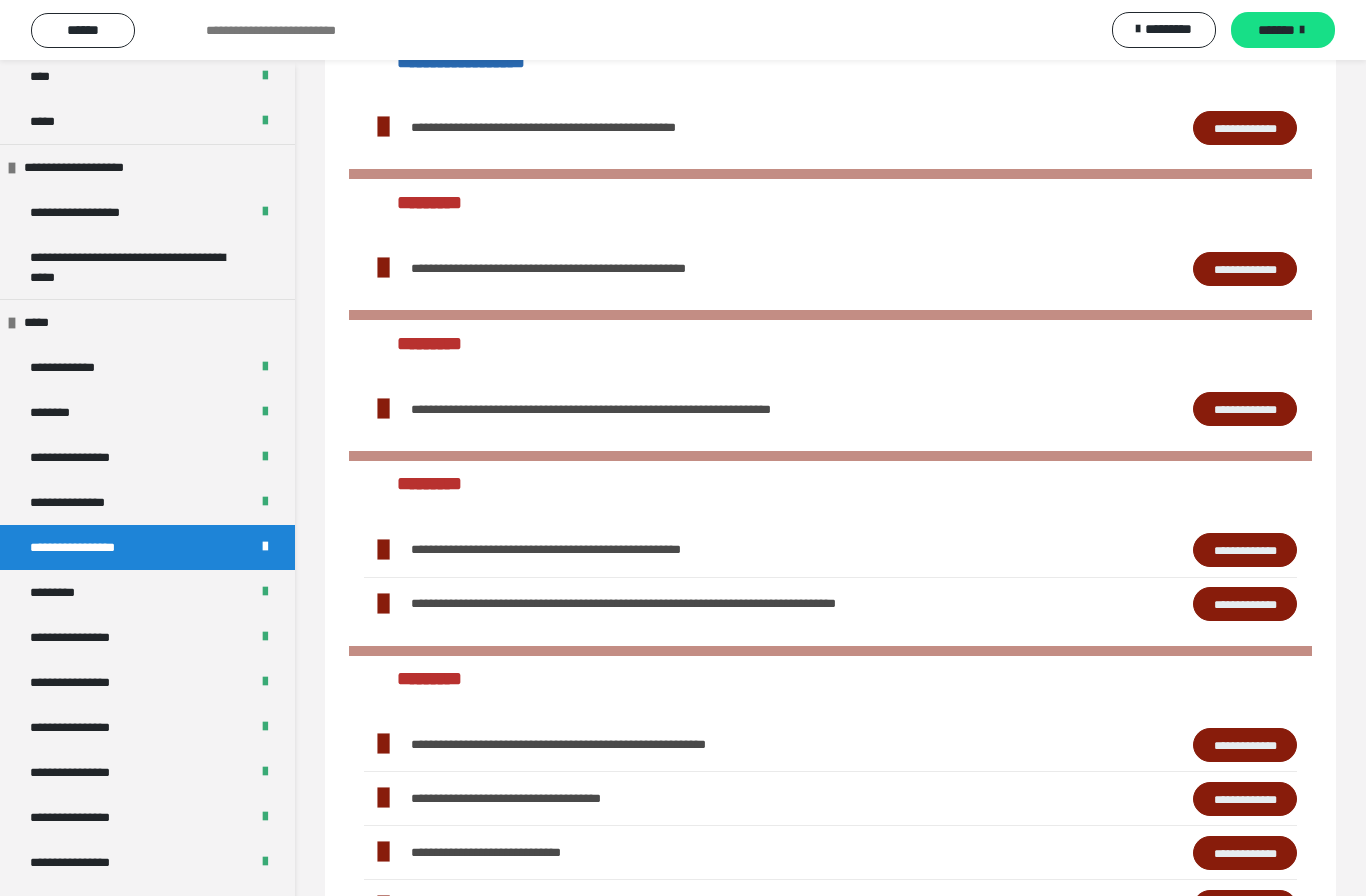 click on "**********" at bounding box center [1245, 409] 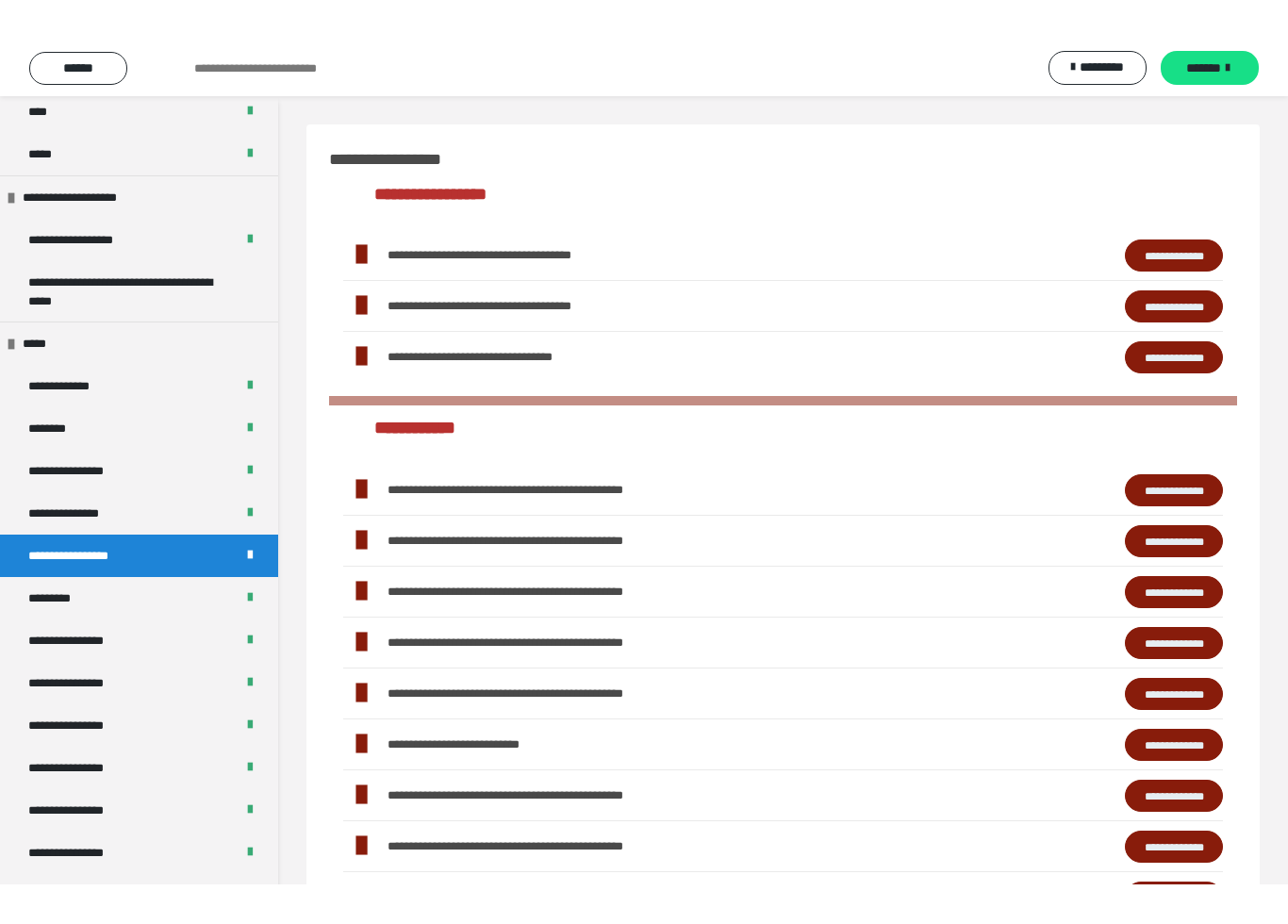 scroll, scrollTop: 166, scrollLeft: 0, axis: vertical 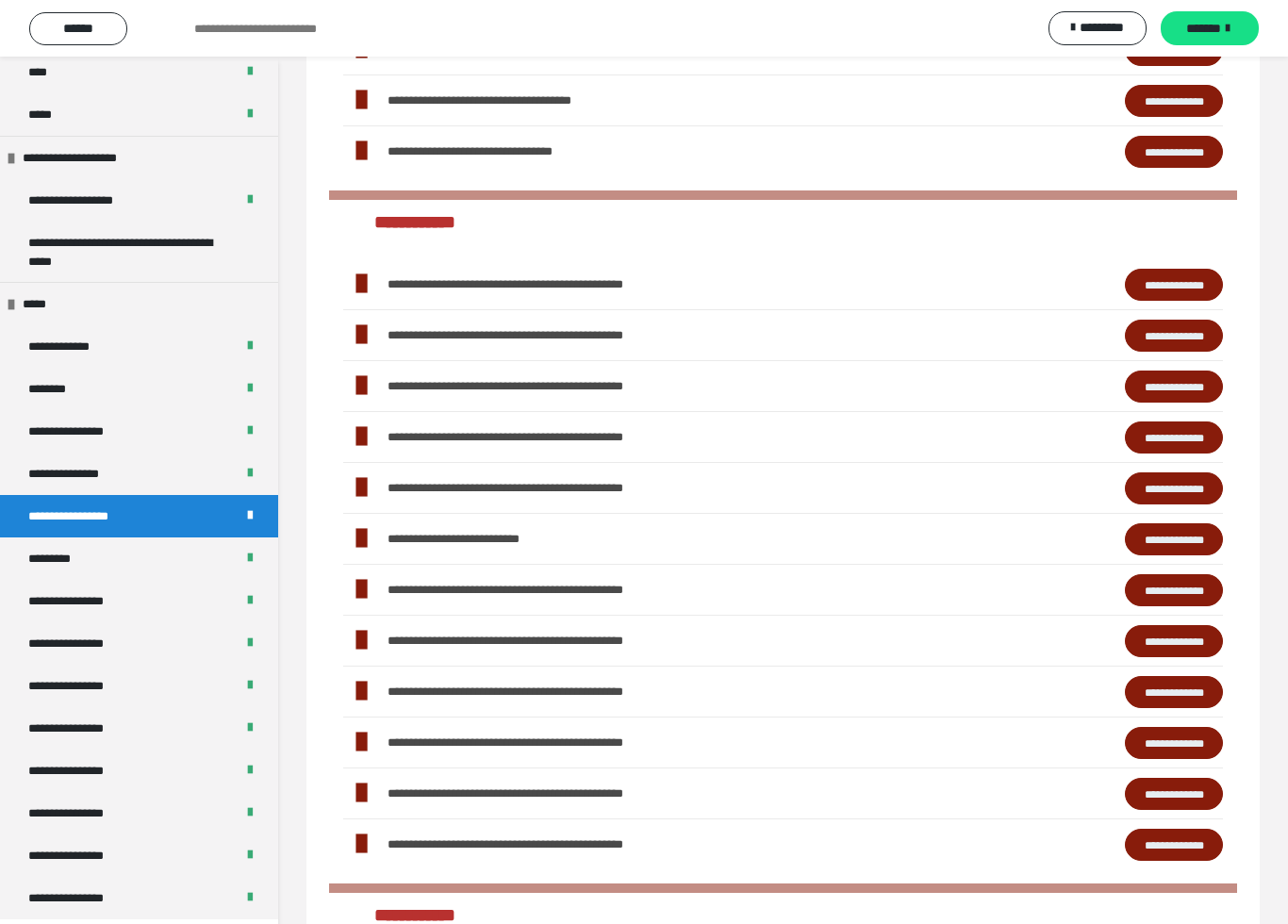 click on "**********" at bounding box center (1174, 590) 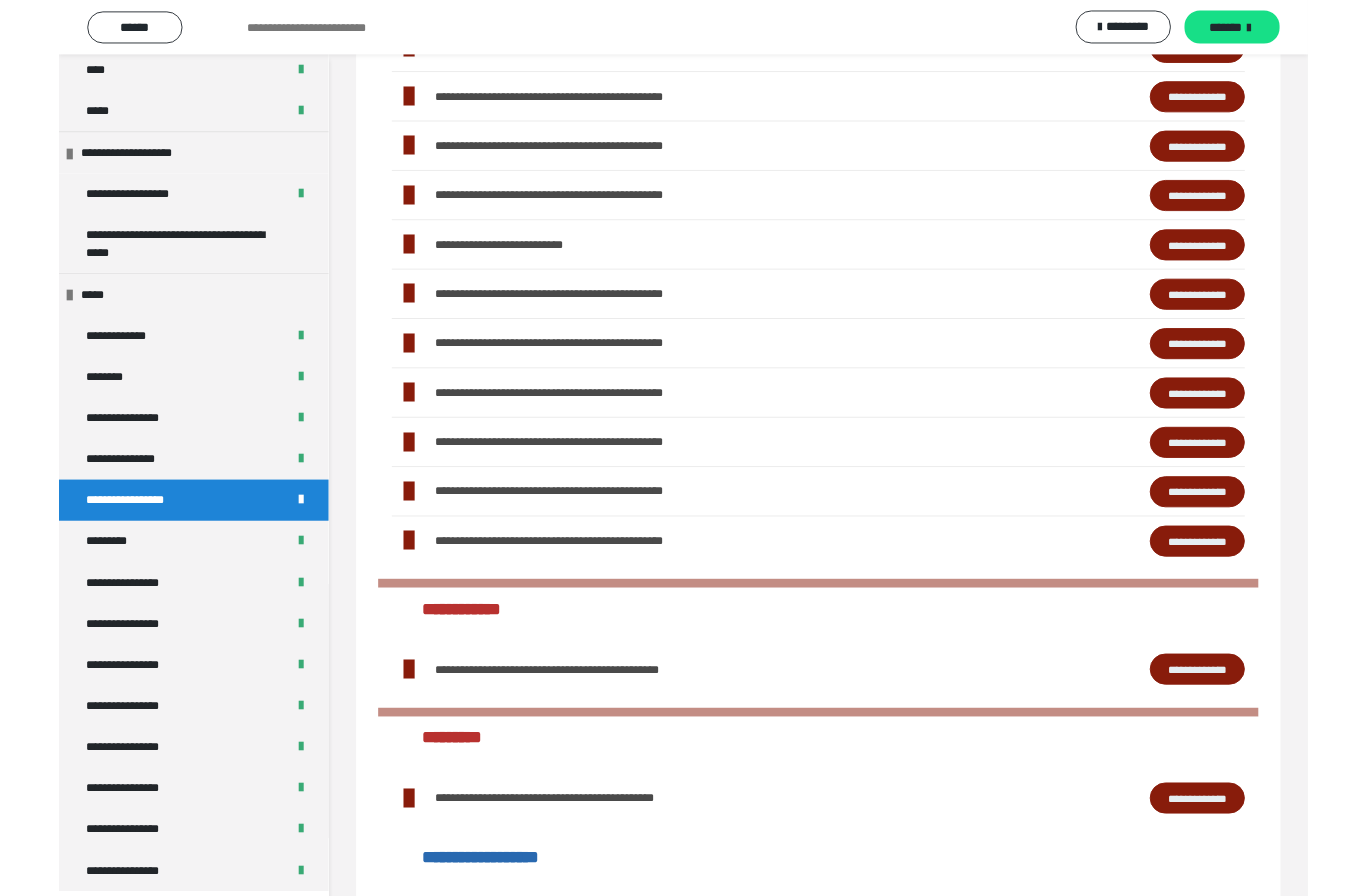 scroll, scrollTop: 546, scrollLeft: 0, axis: vertical 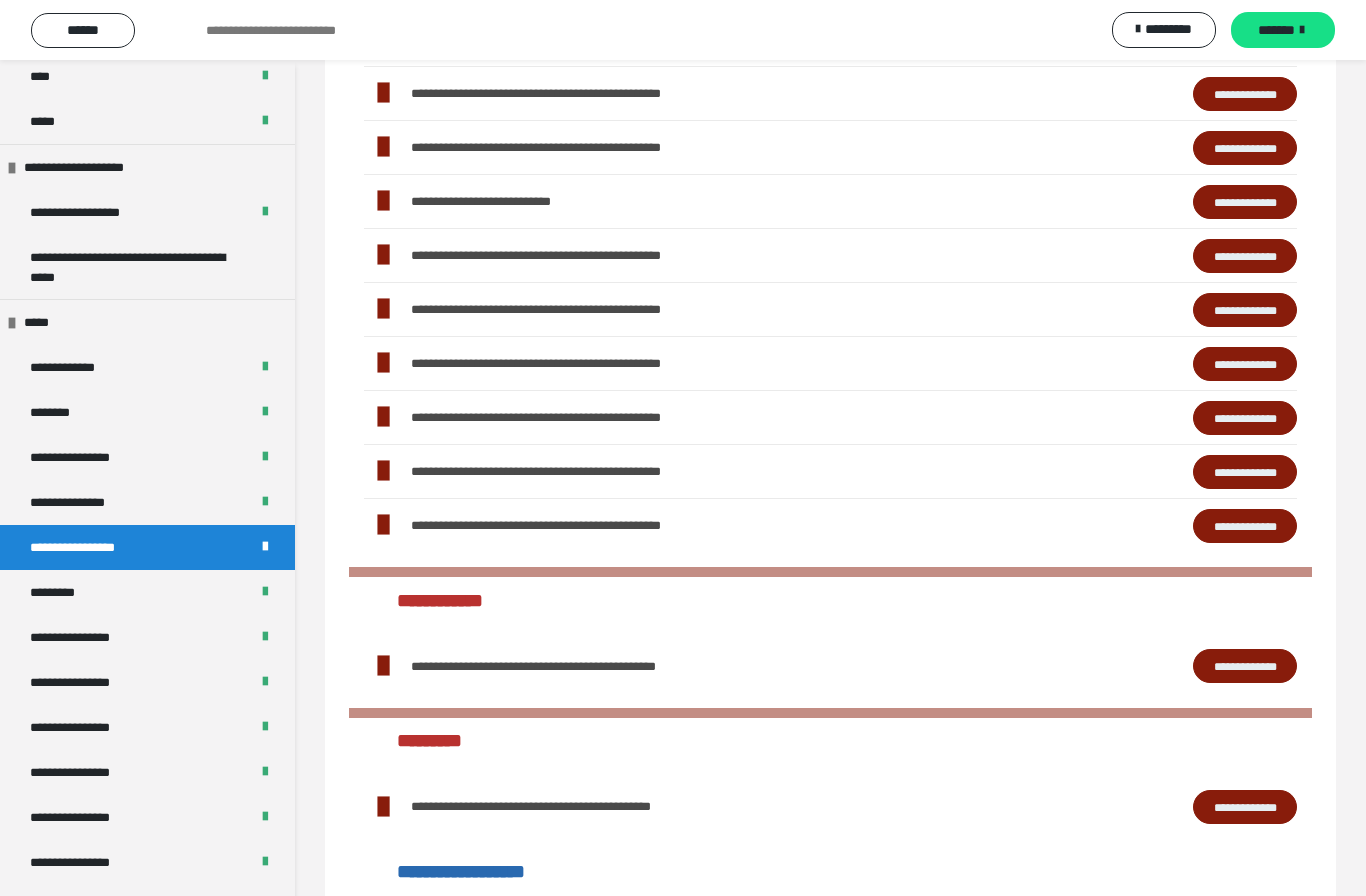 click on "**********" at bounding box center (1245, 310) 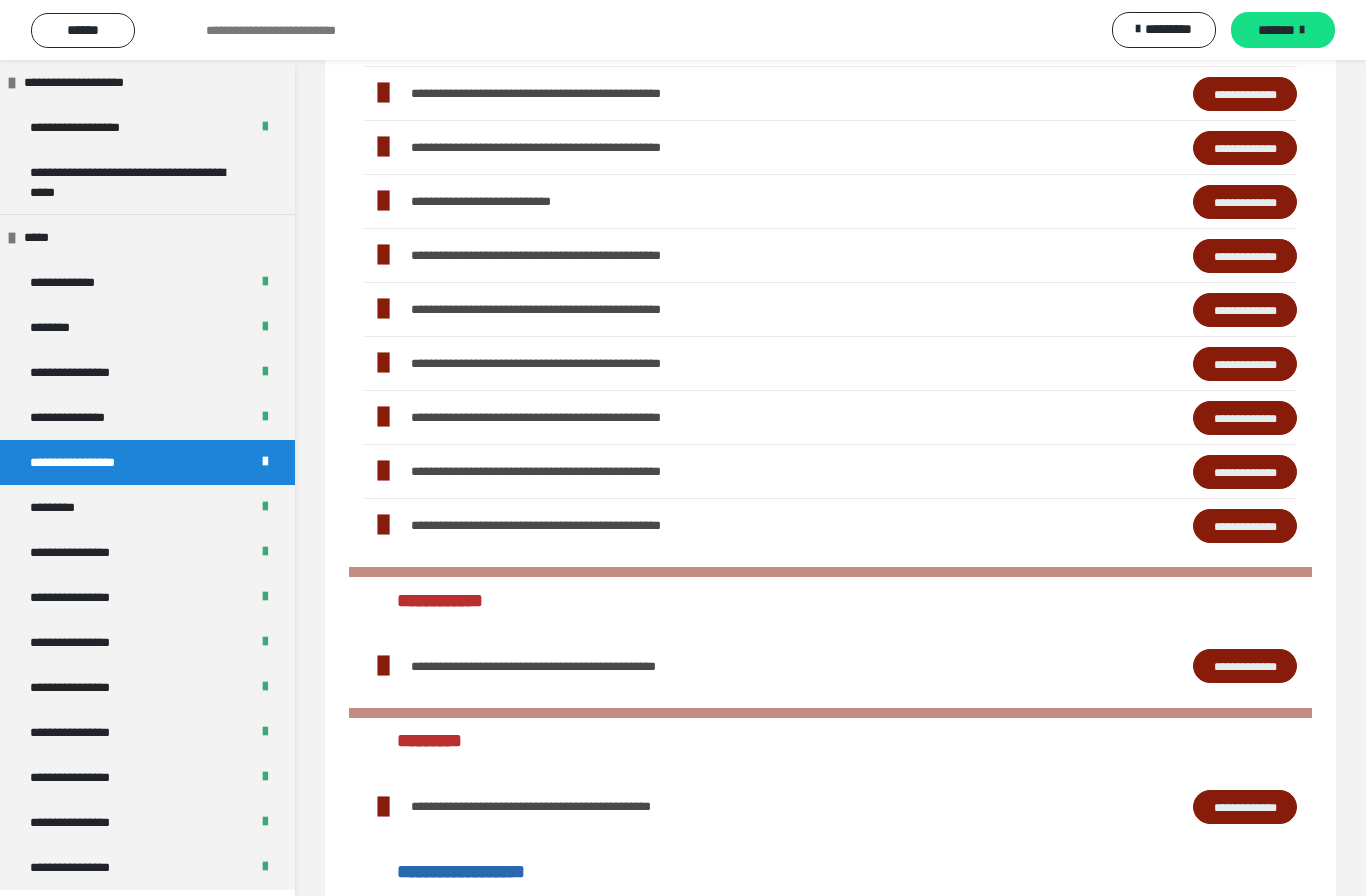 scroll, scrollTop: 2284, scrollLeft: 0, axis: vertical 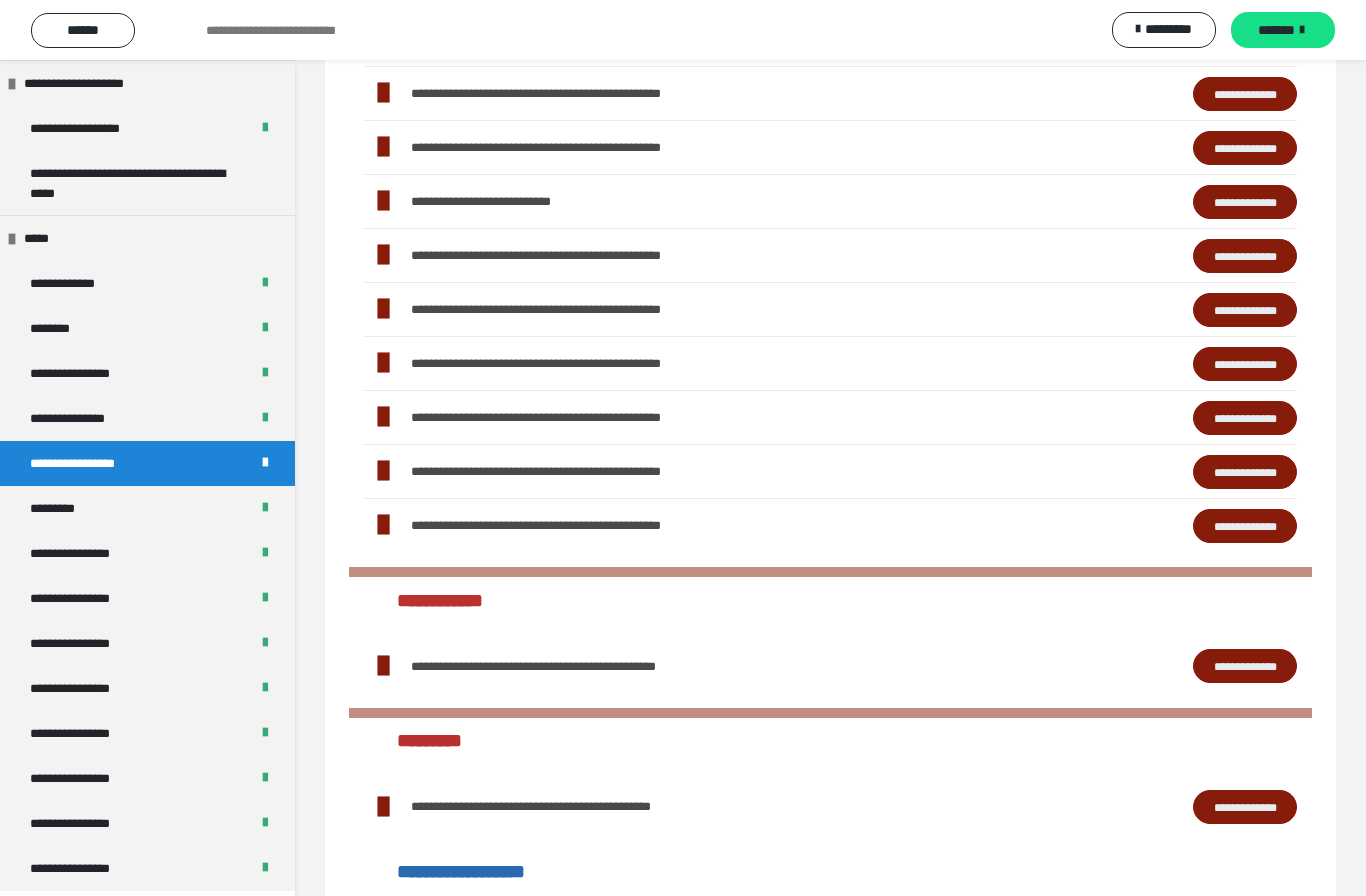 click on "**********" at bounding box center (147, 868) 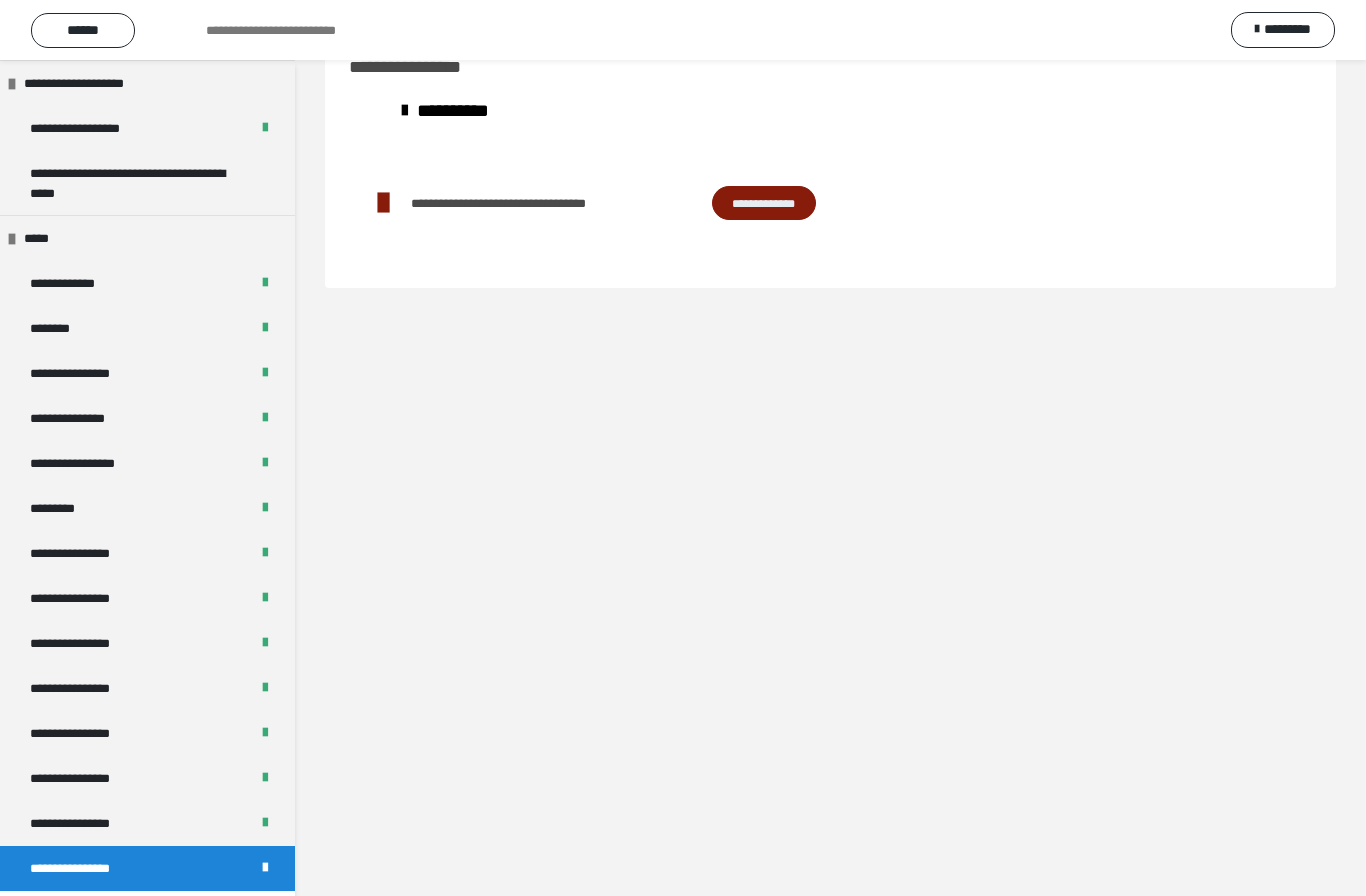 scroll, scrollTop: 60, scrollLeft: 0, axis: vertical 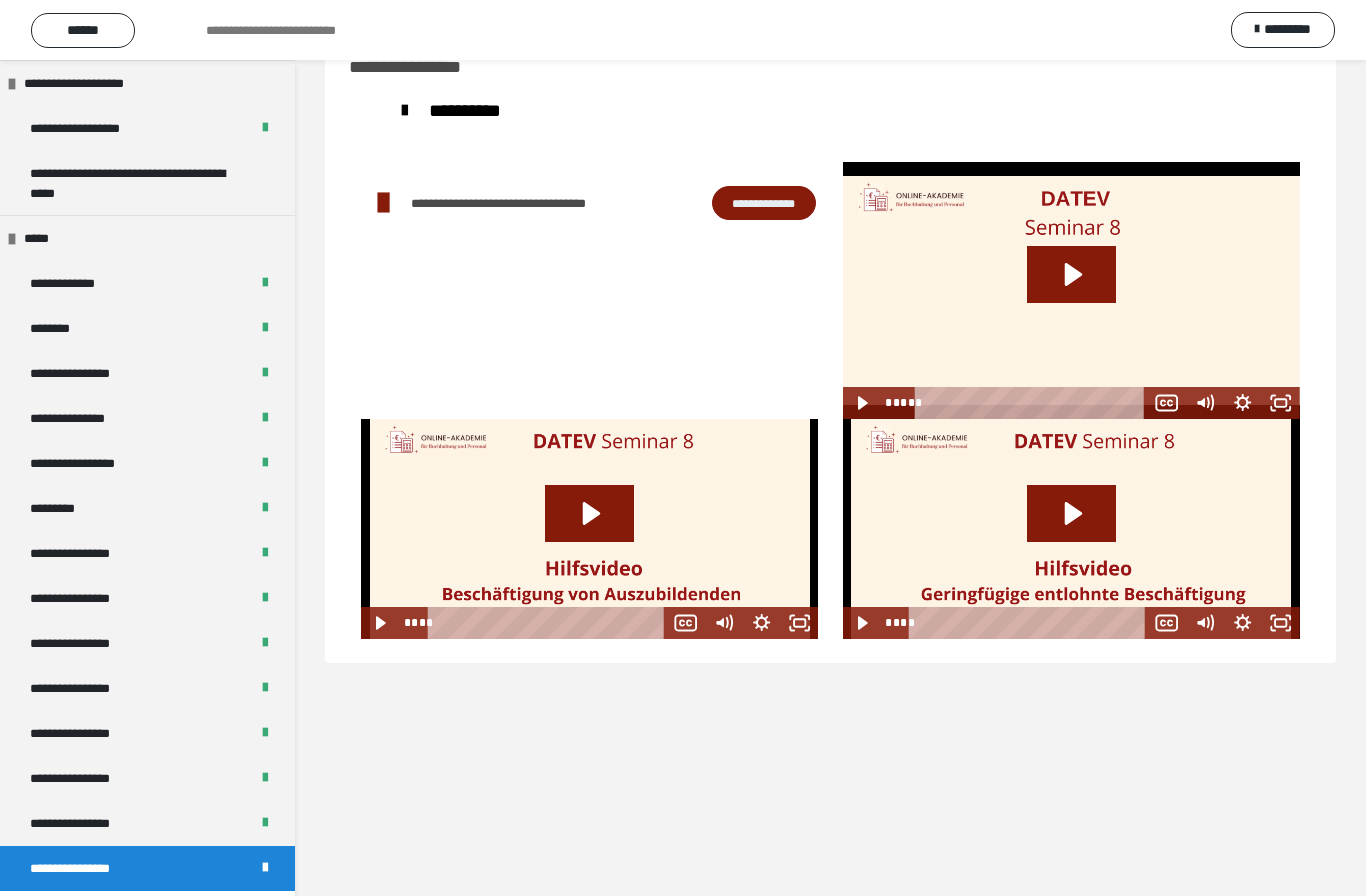 click 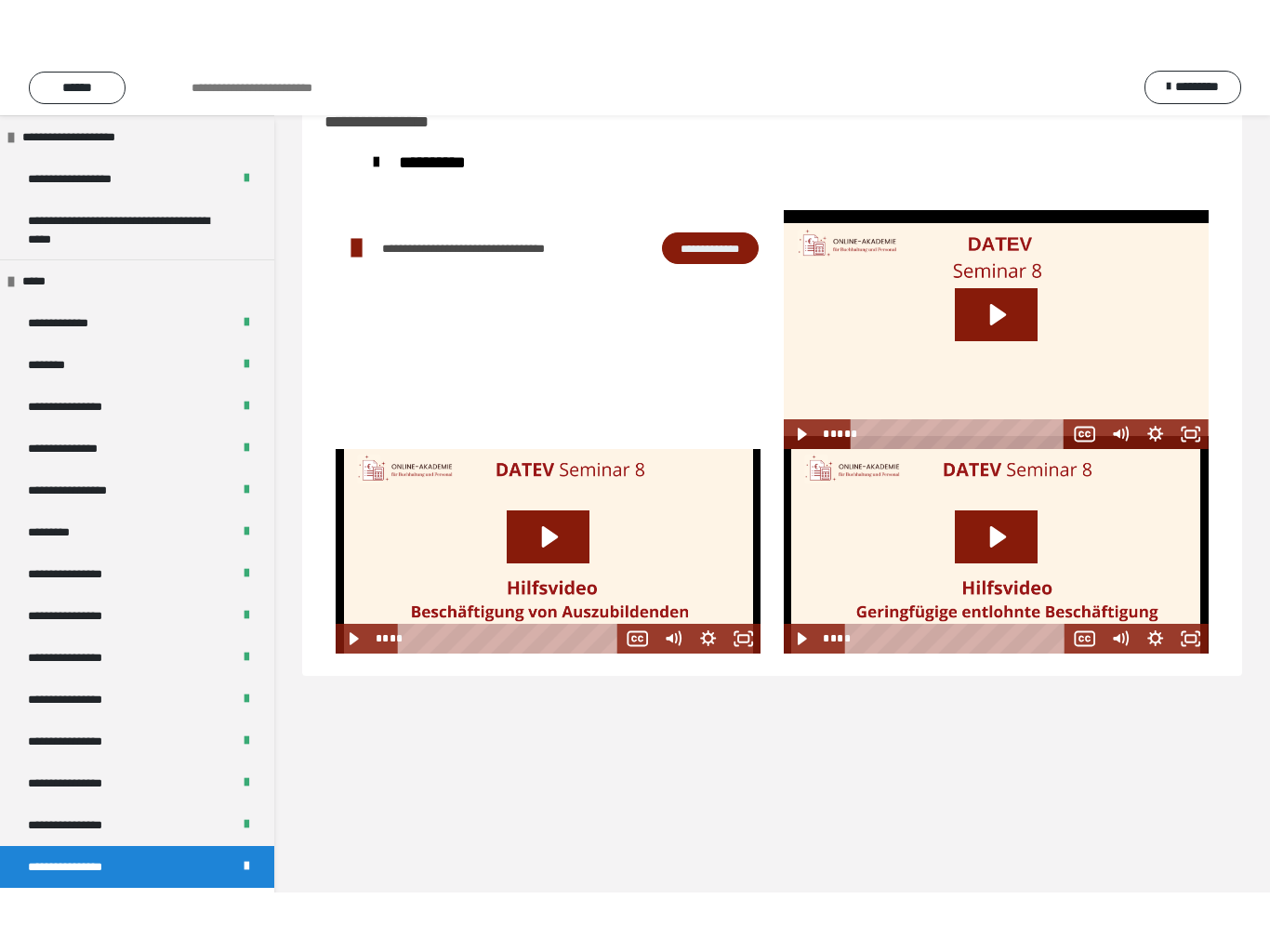 scroll, scrollTop: 0, scrollLeft: 0, axis: both 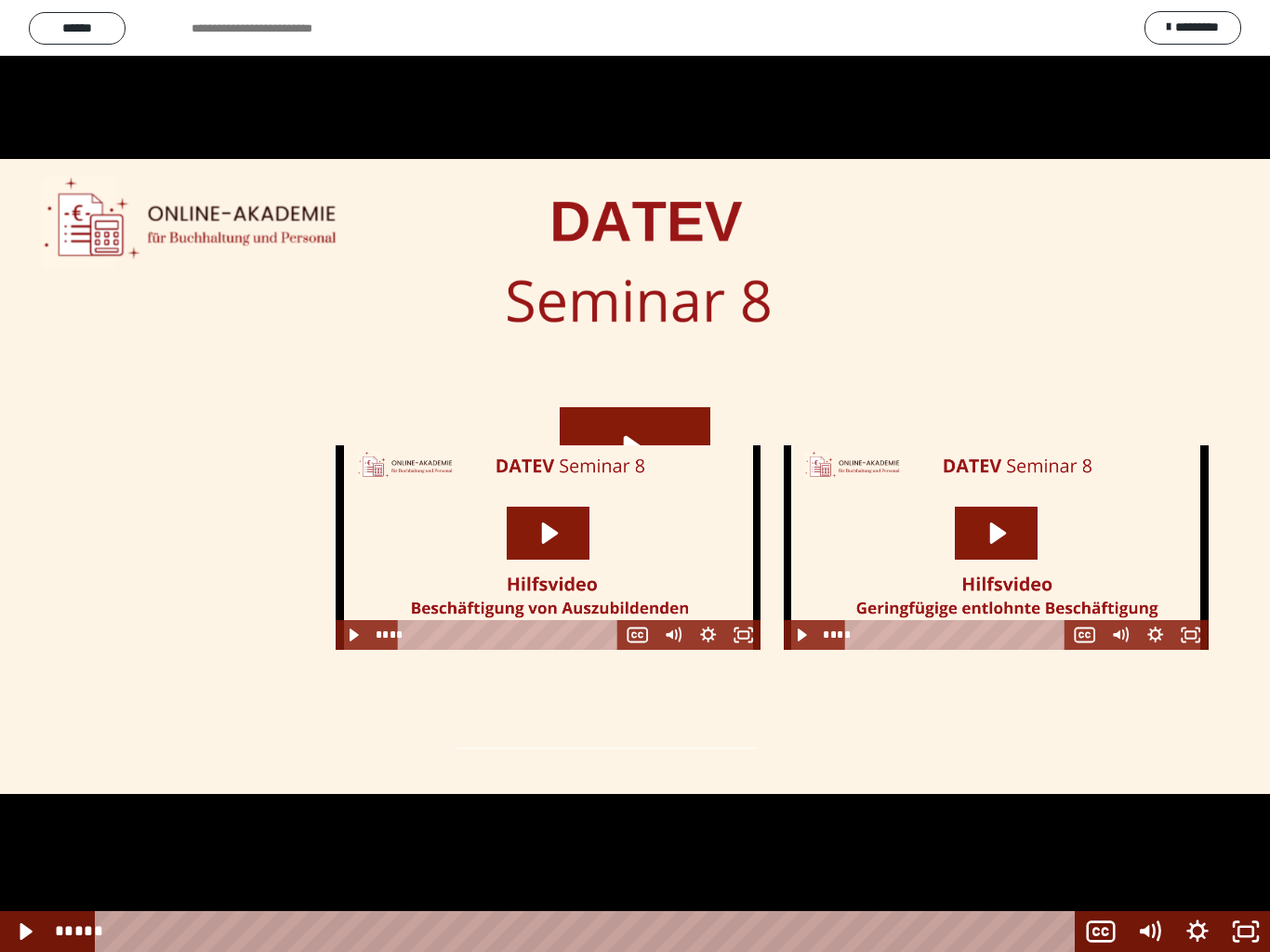 click 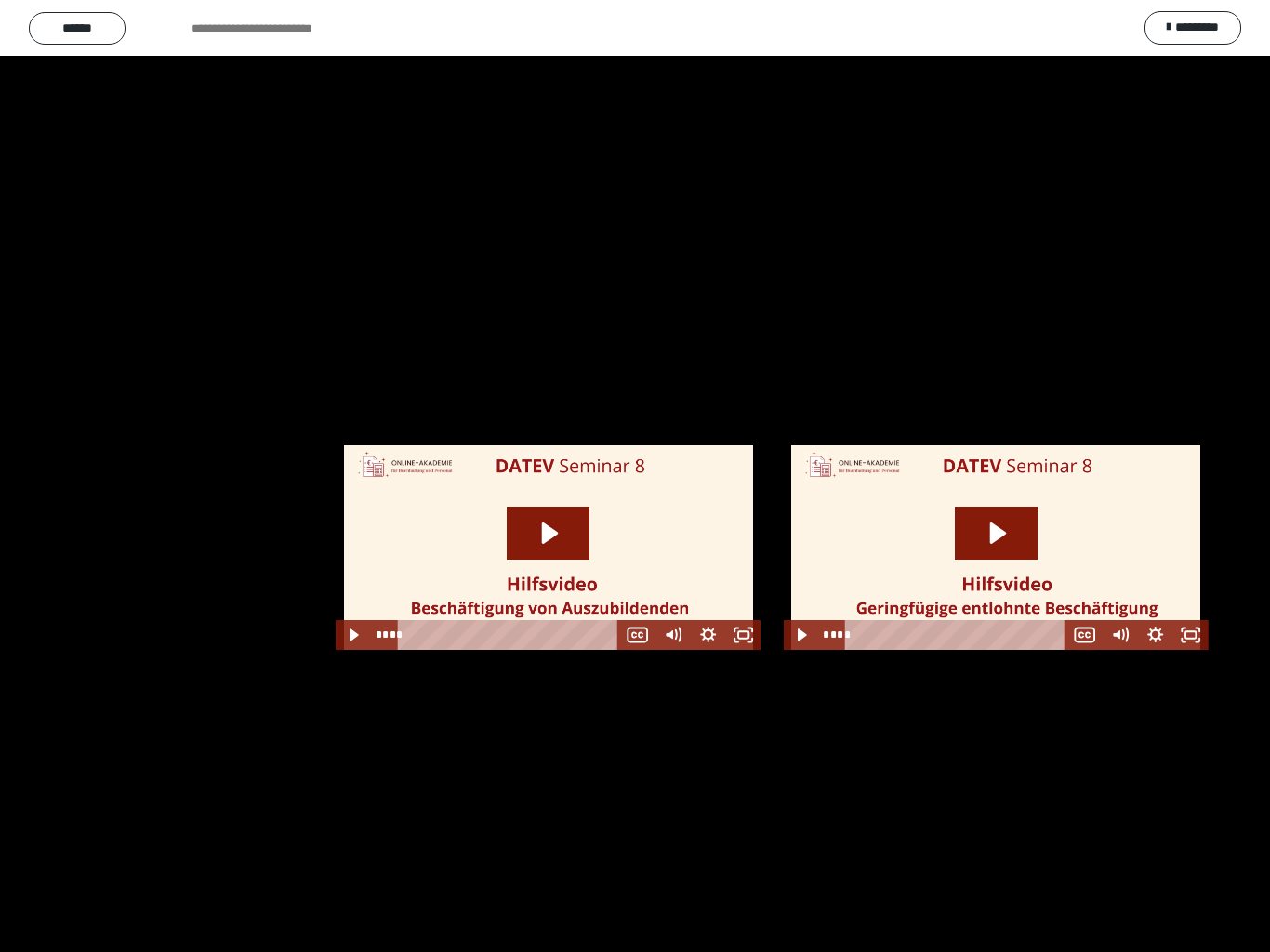 click at bounding box center (635, 476) 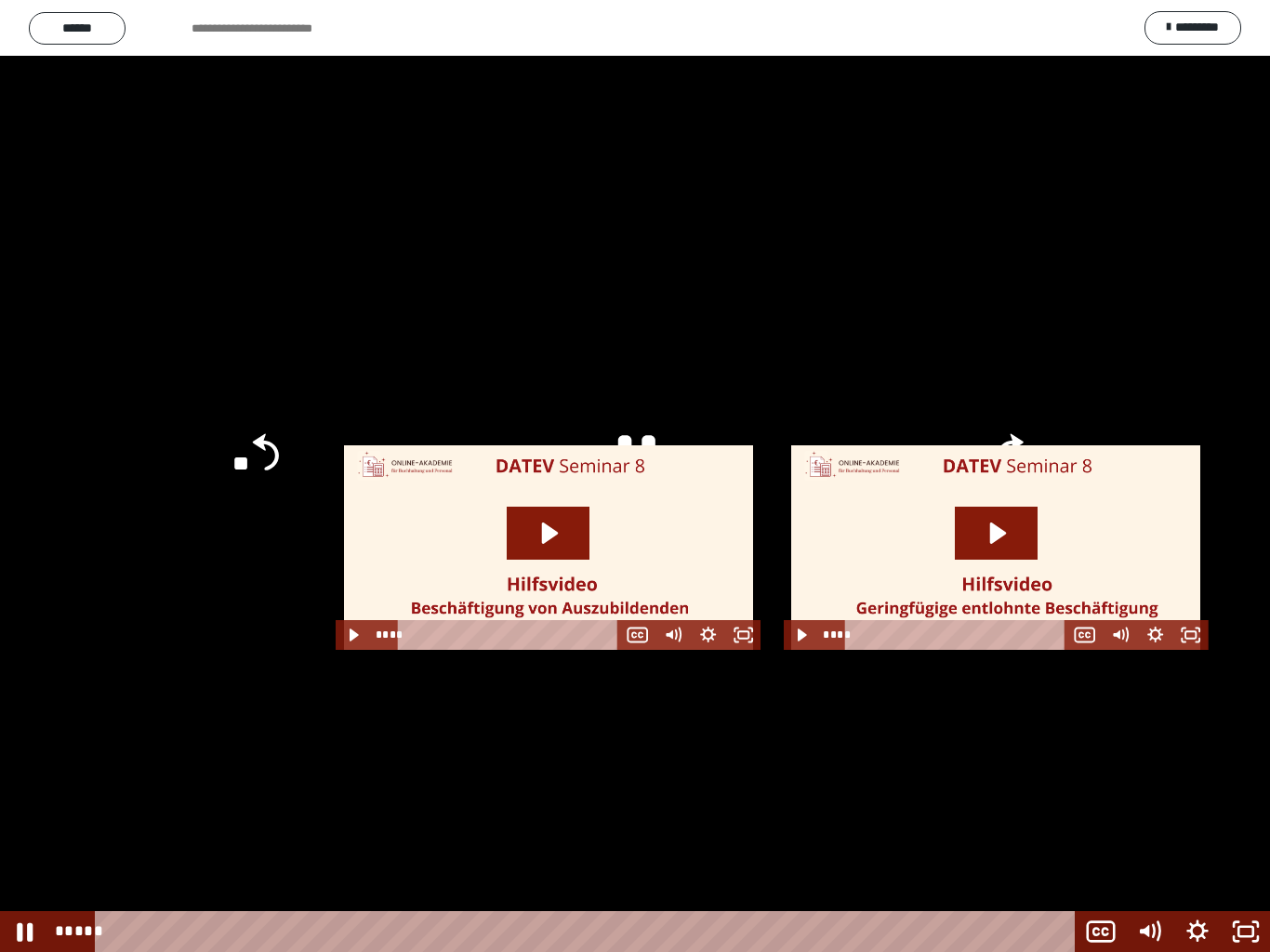 click 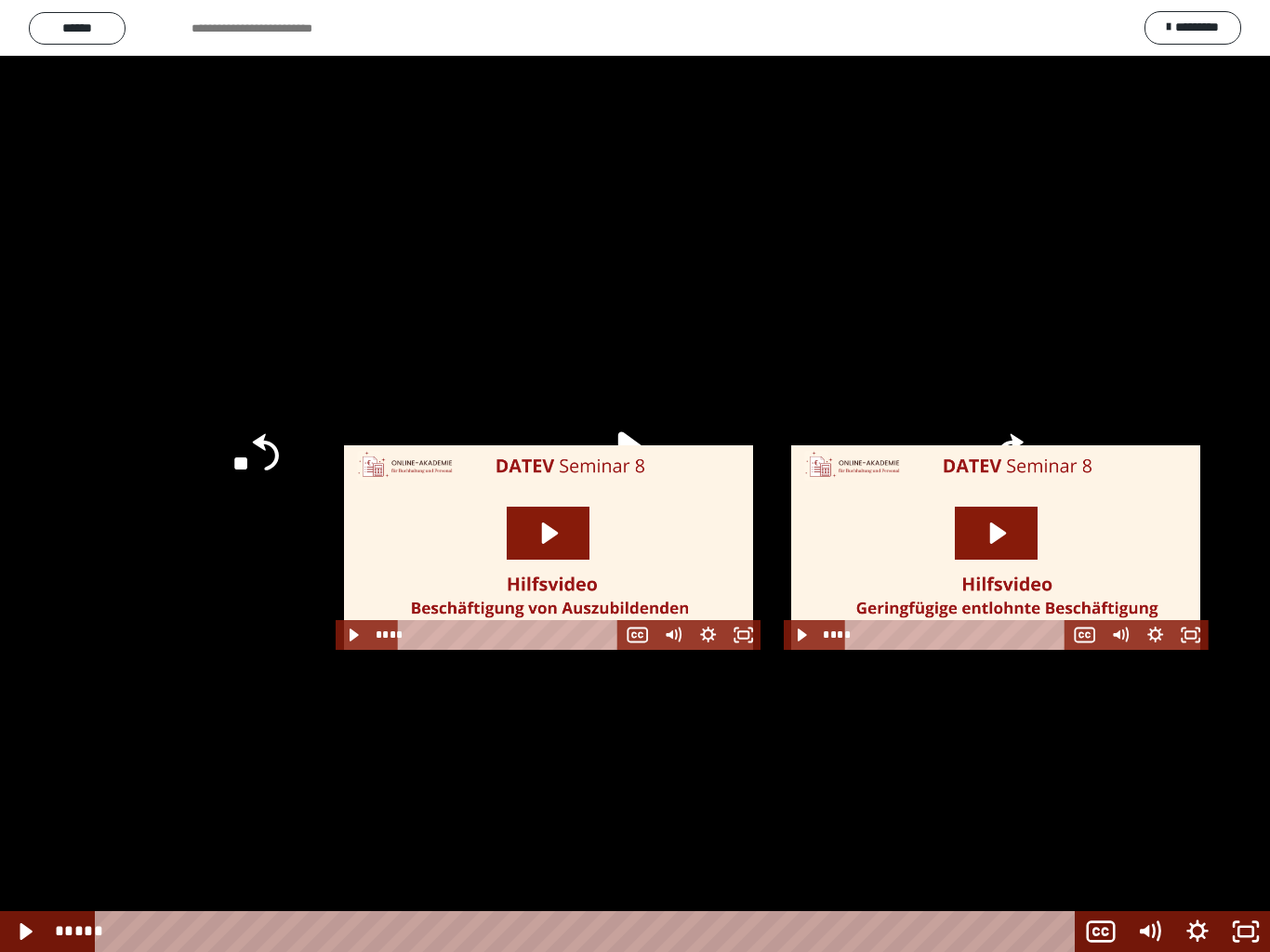 click 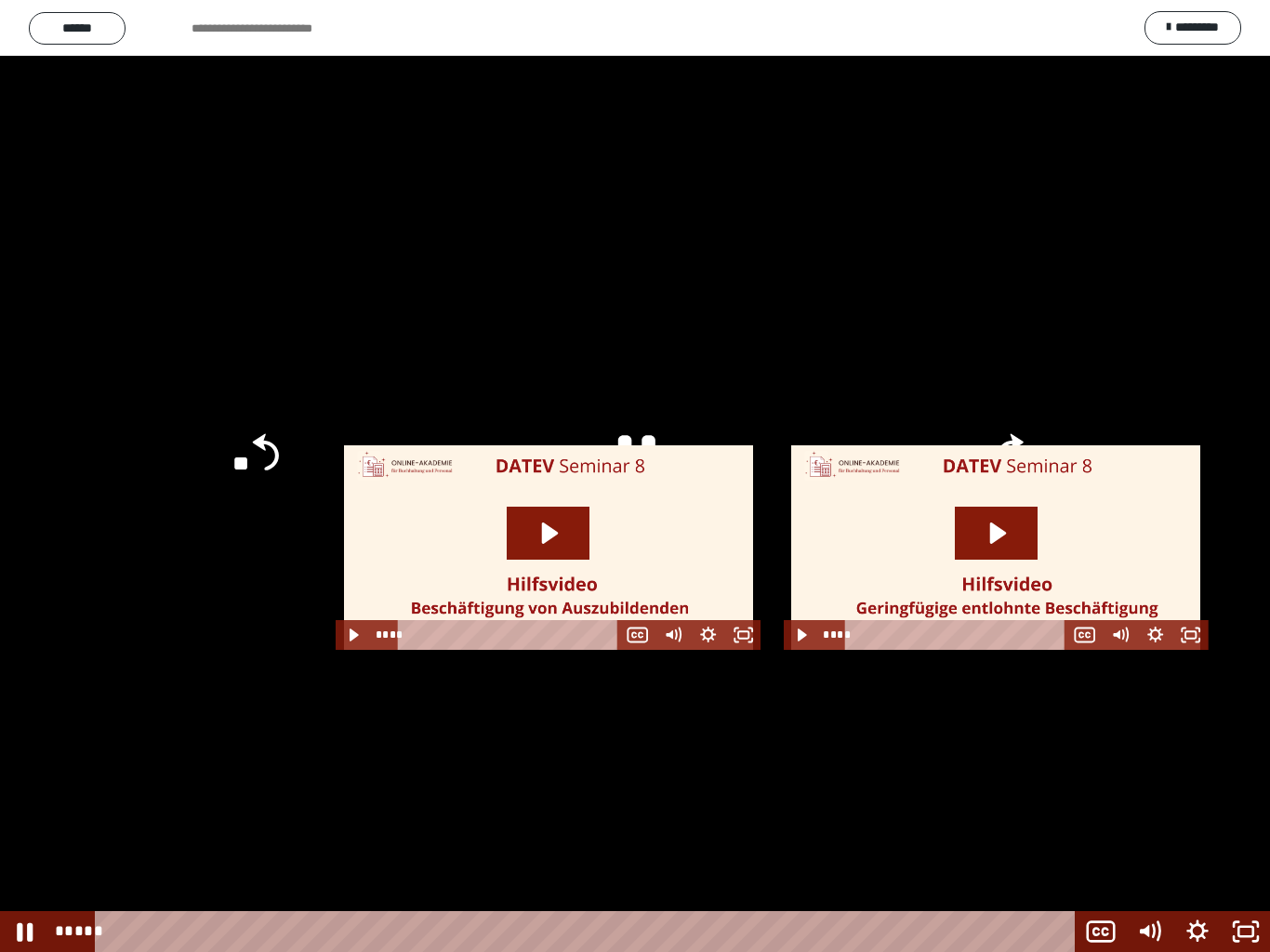 click 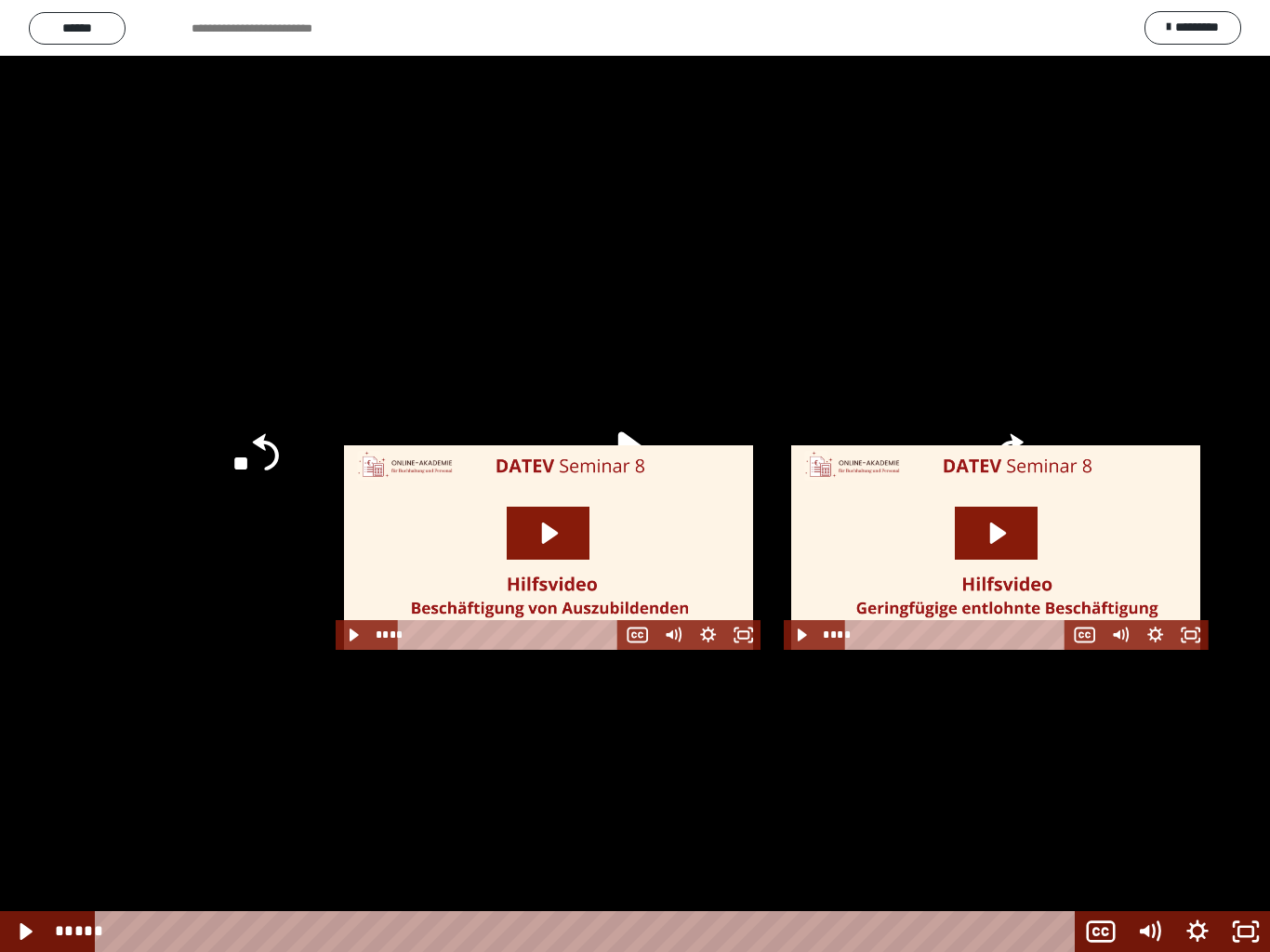click 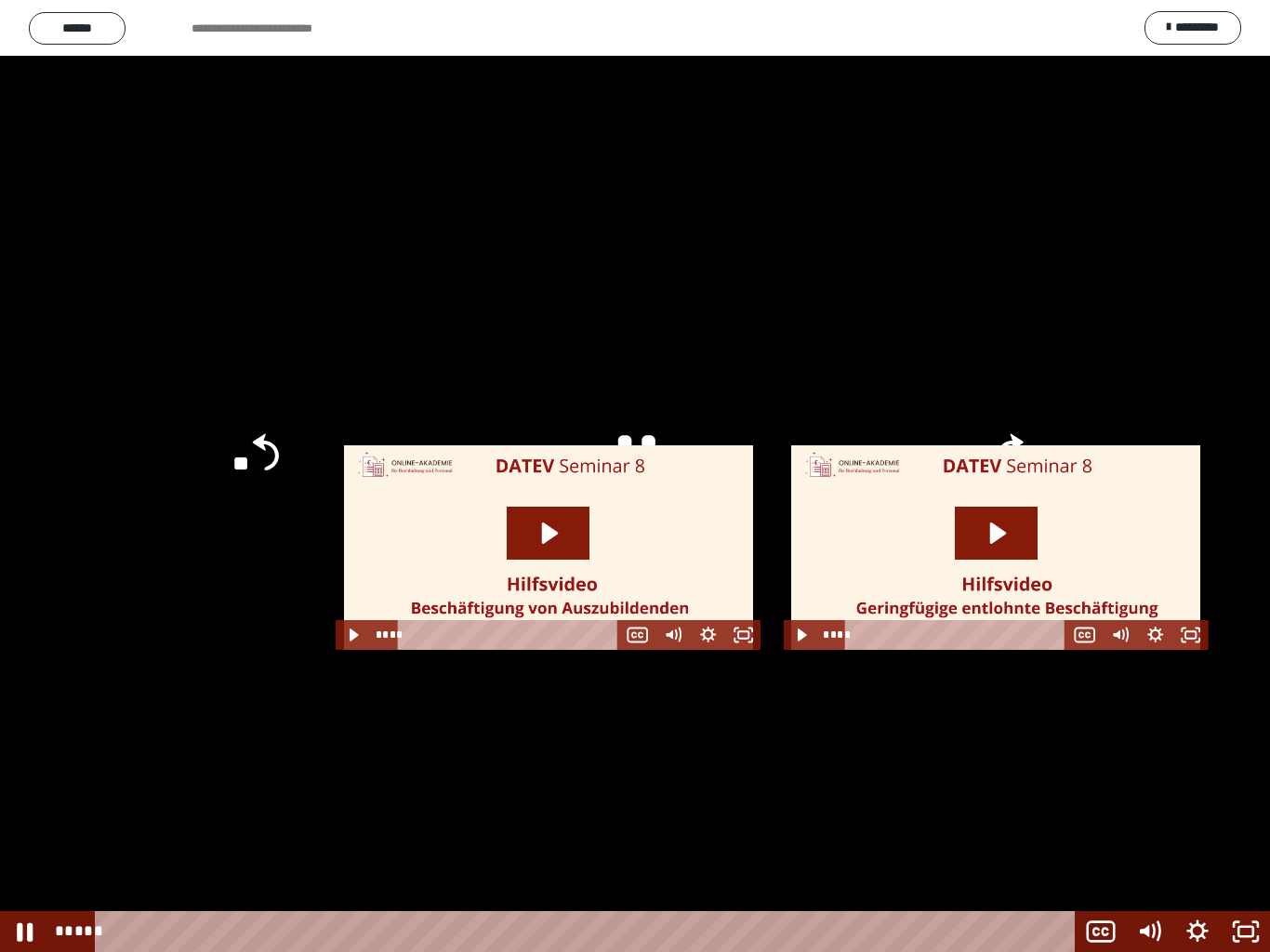 click 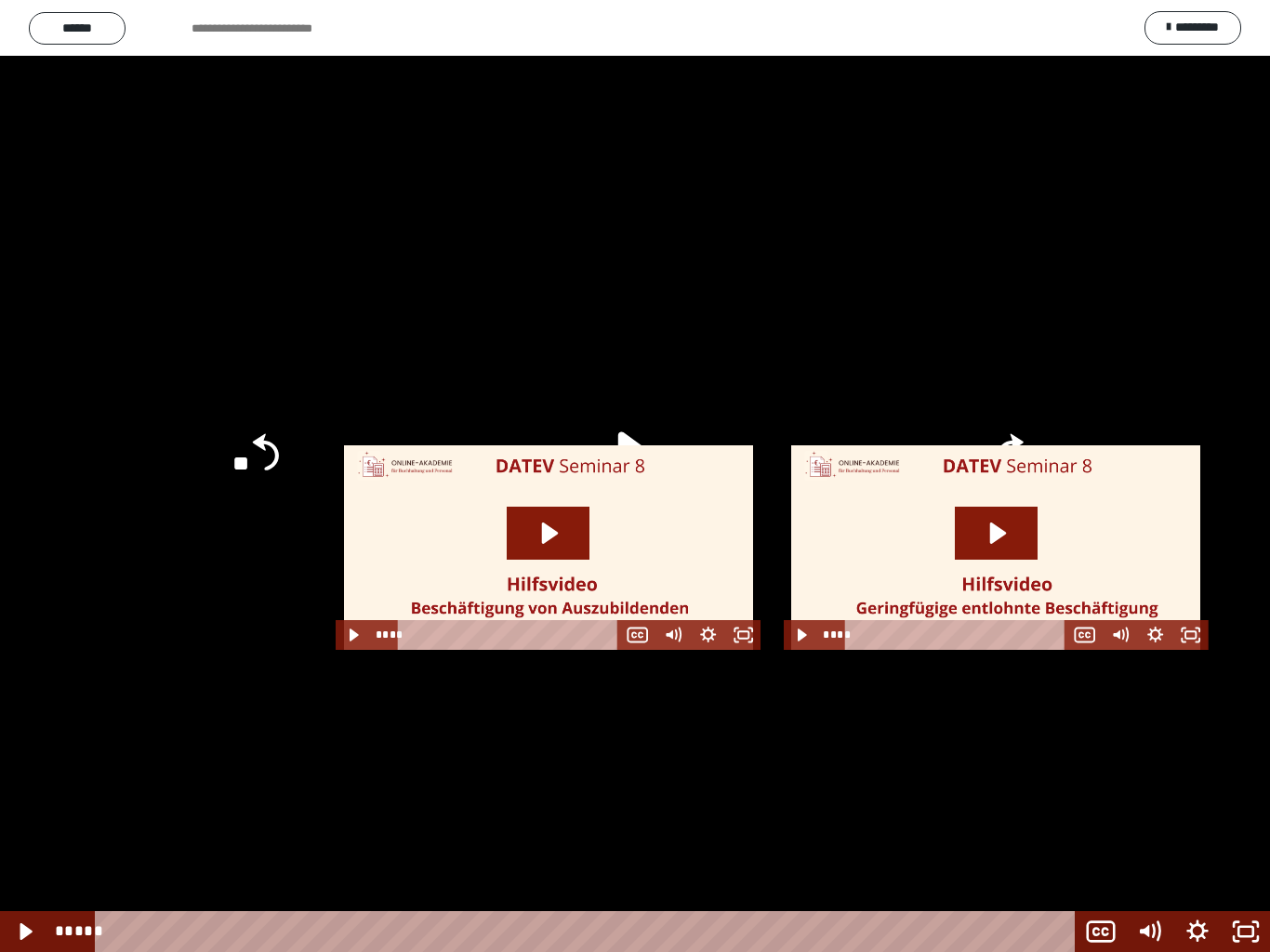click 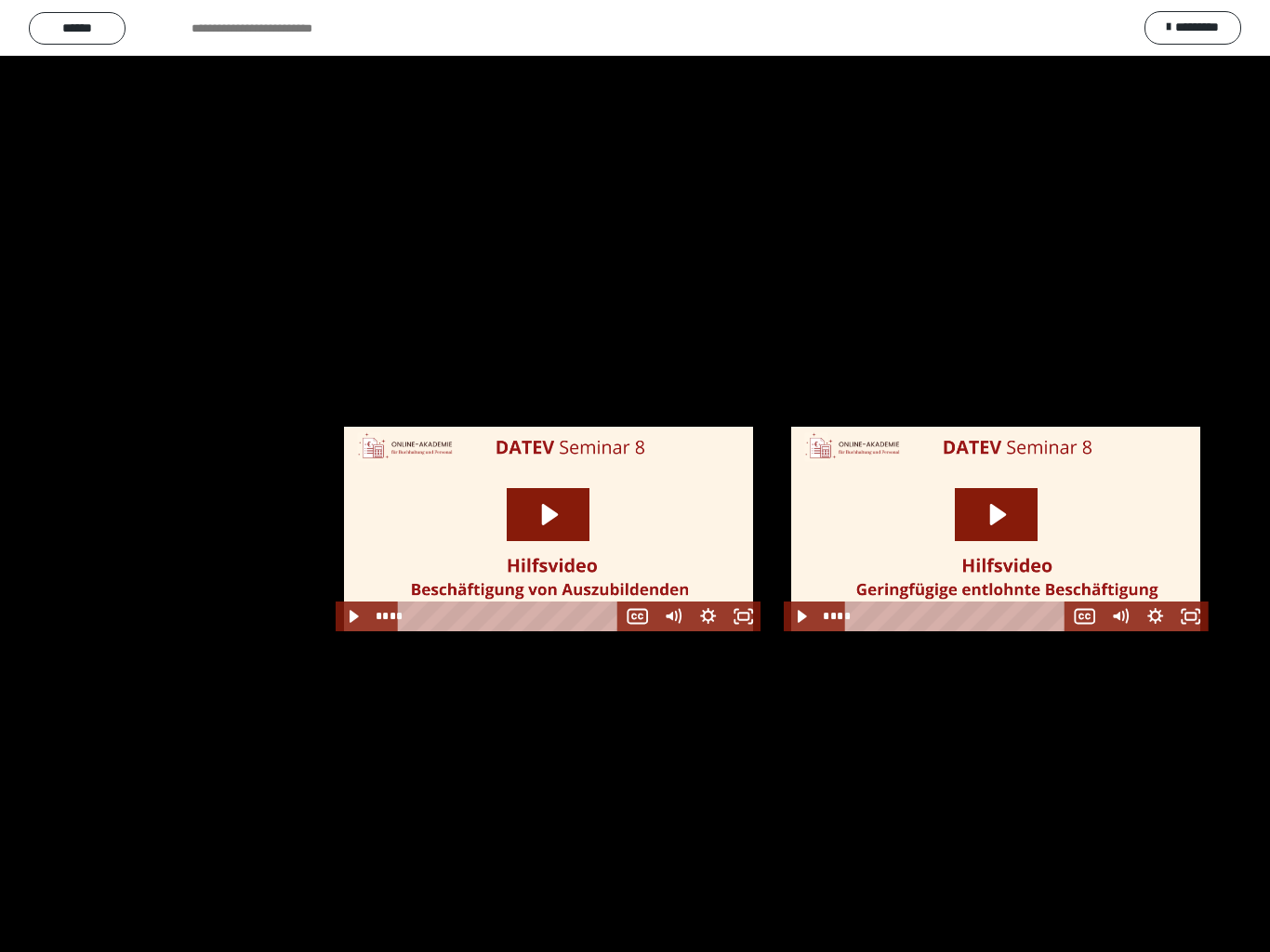 scroll, scrollTop: 0, scrollLeft: 0, axis: both 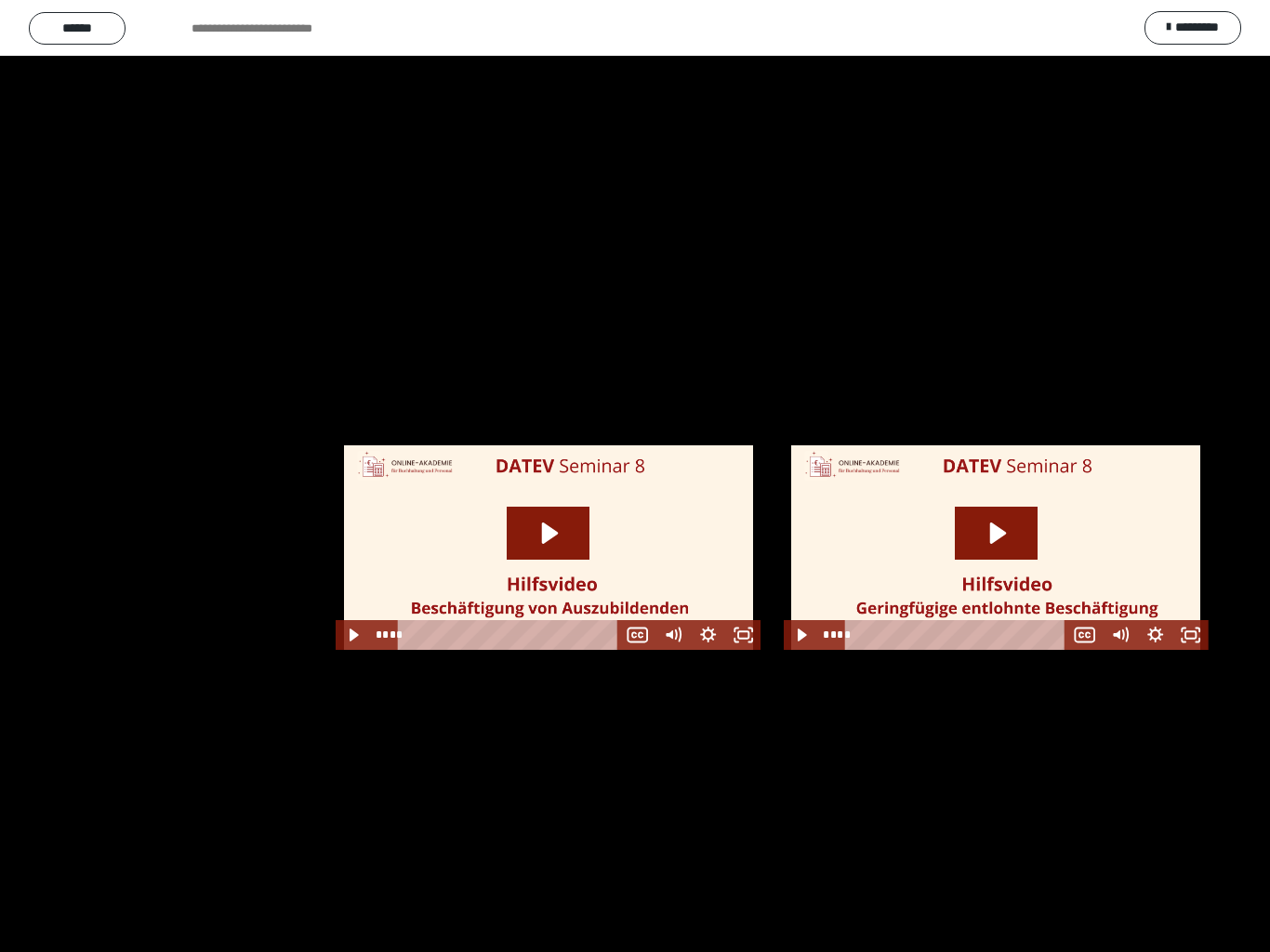 click at bounding box center [635, 476] 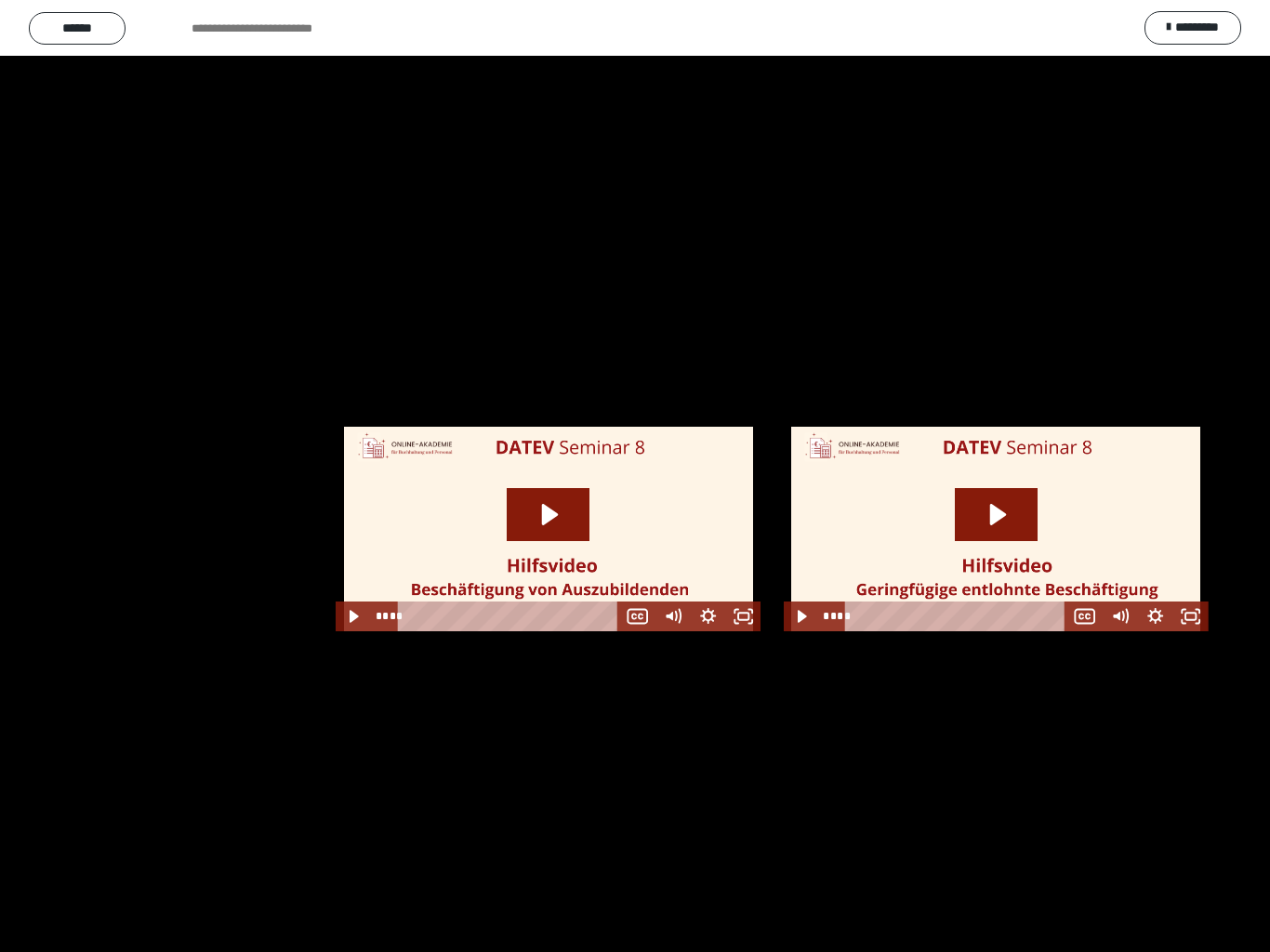 scroll, scrollTop: 0, scrollLeft: 0, axis: both 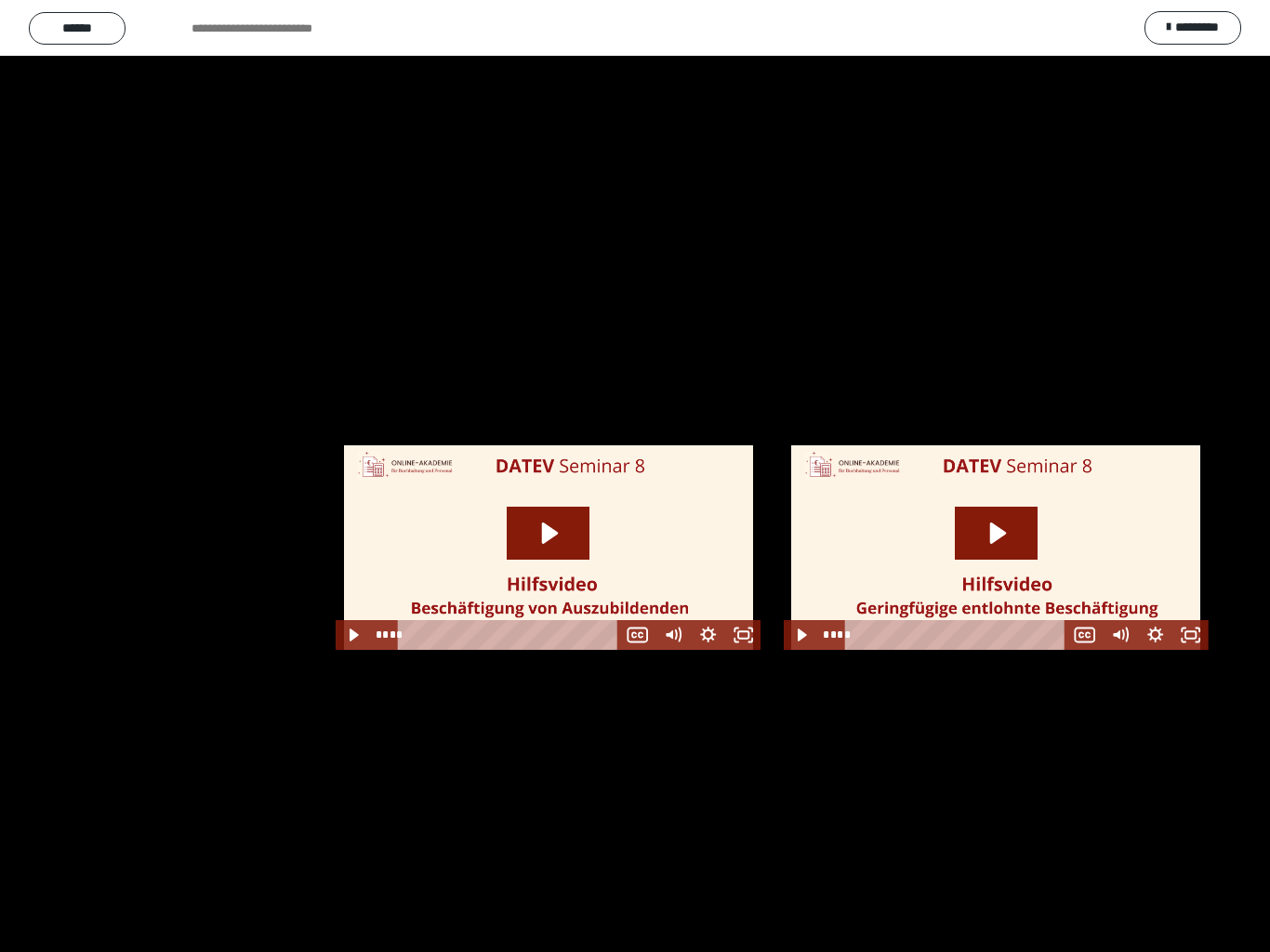 click at bounding box center [635, 476] 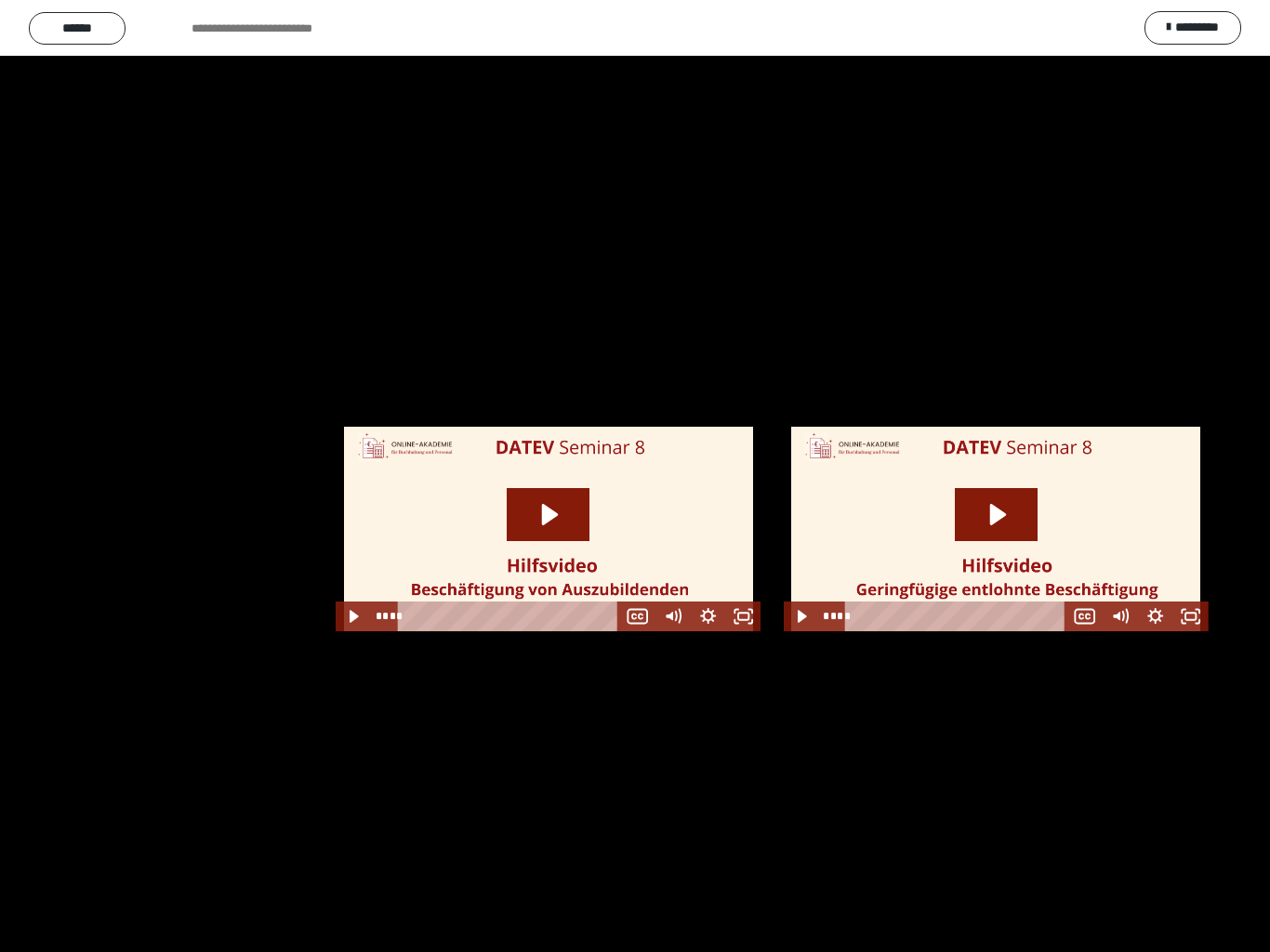 scroll, scrollTop: 0, scrollLeft: 0, axis: both 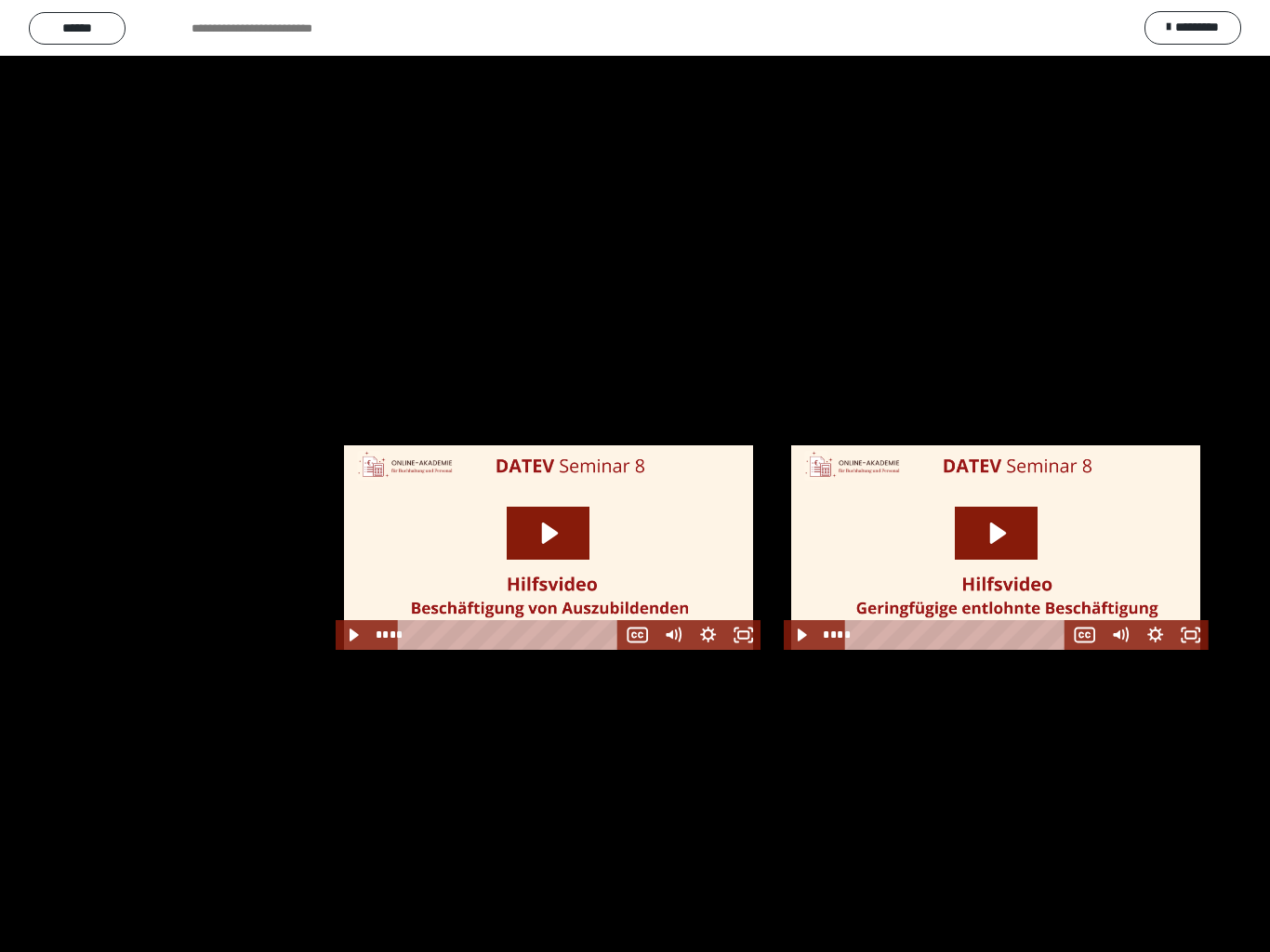 click at bounding box center (635, 476) 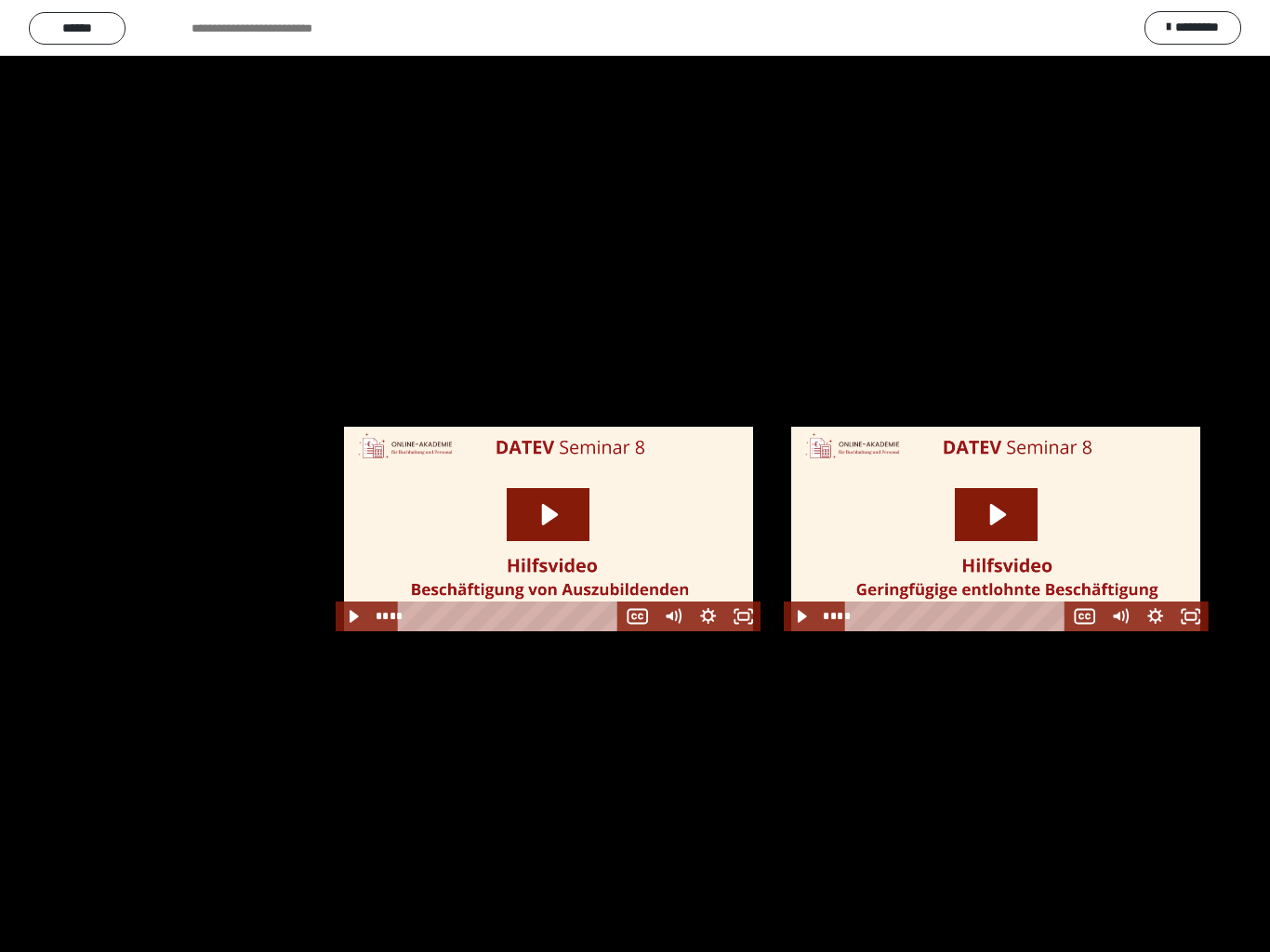 scroll, scrollTop: 0, scrollLeft: 0, axis: both 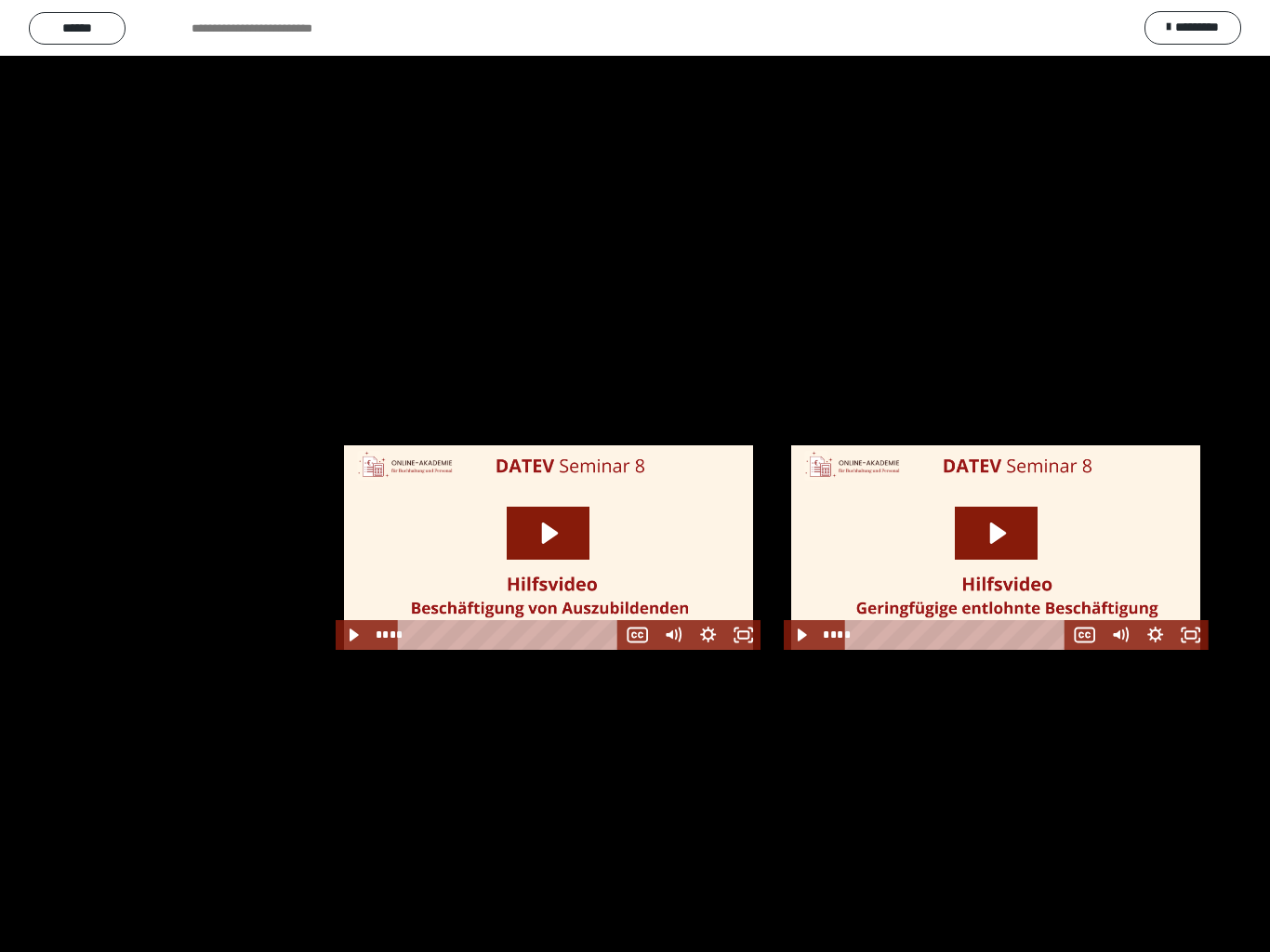 click at bounding box center [635, 476] 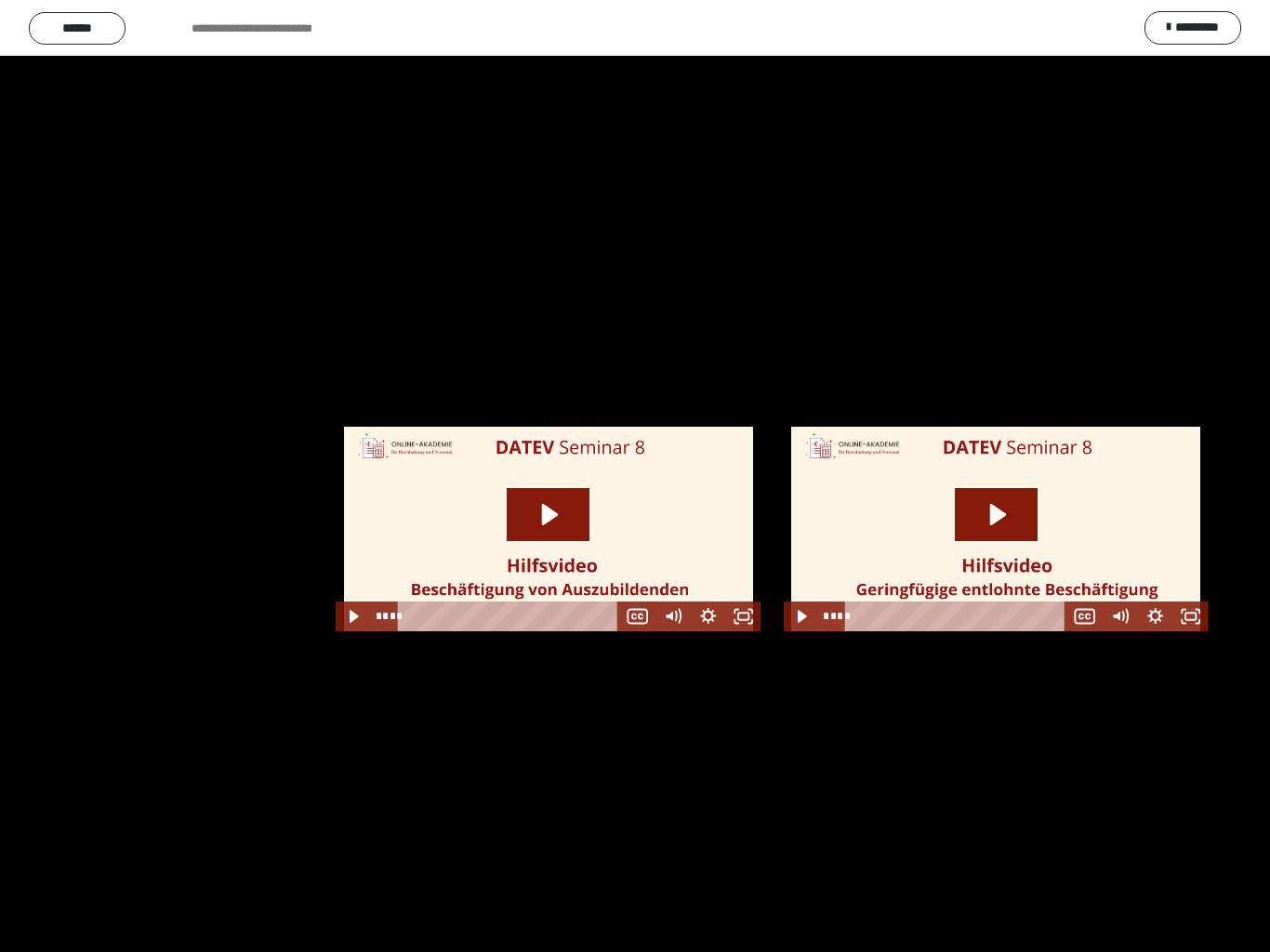 scroll, scrollTop: 0, scrollLeft: 0, axis: both 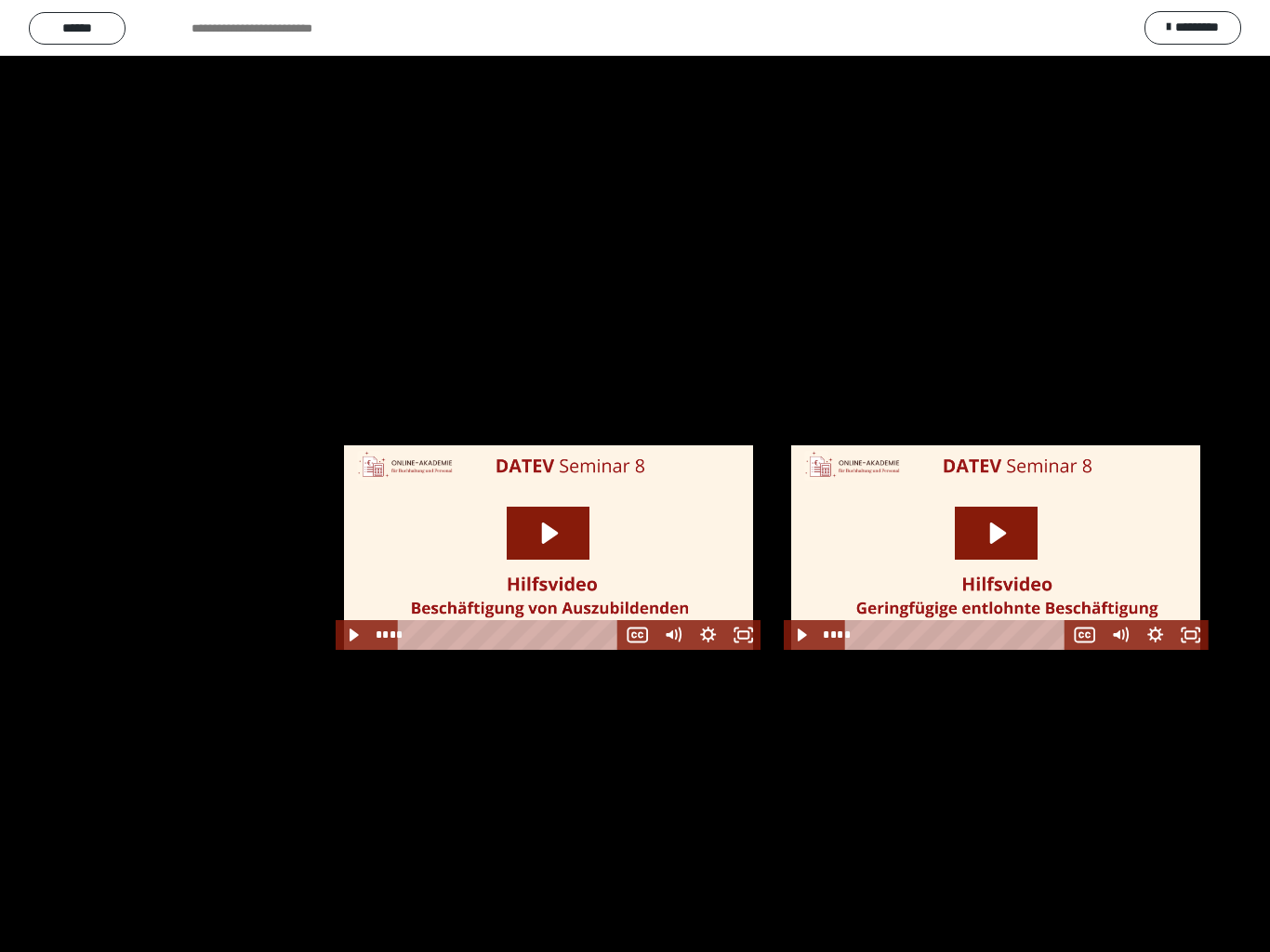 click at bounding box center [635, 476] 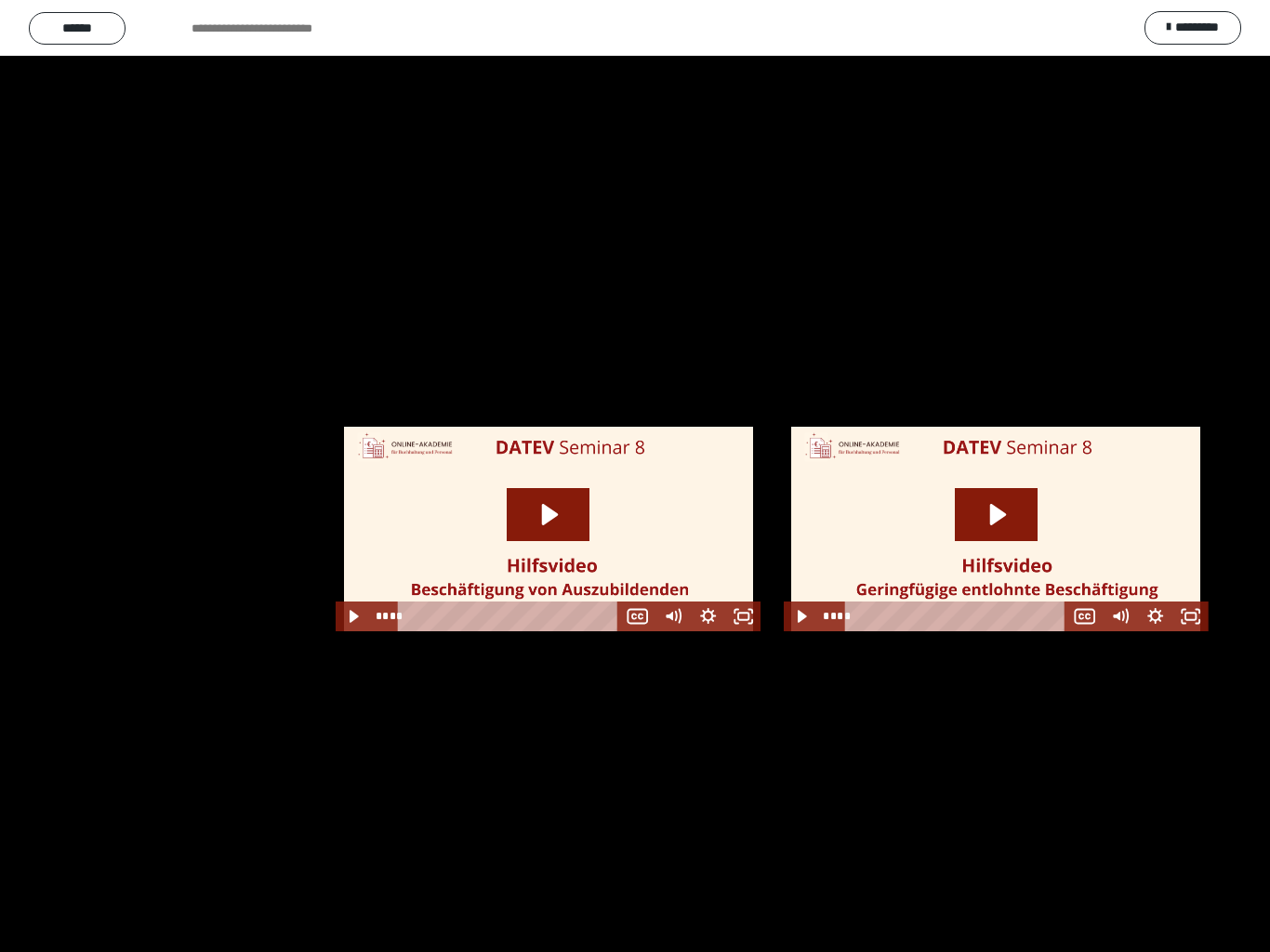 scroll, scrollTop: 0, scrollLeft: 0, axis: both 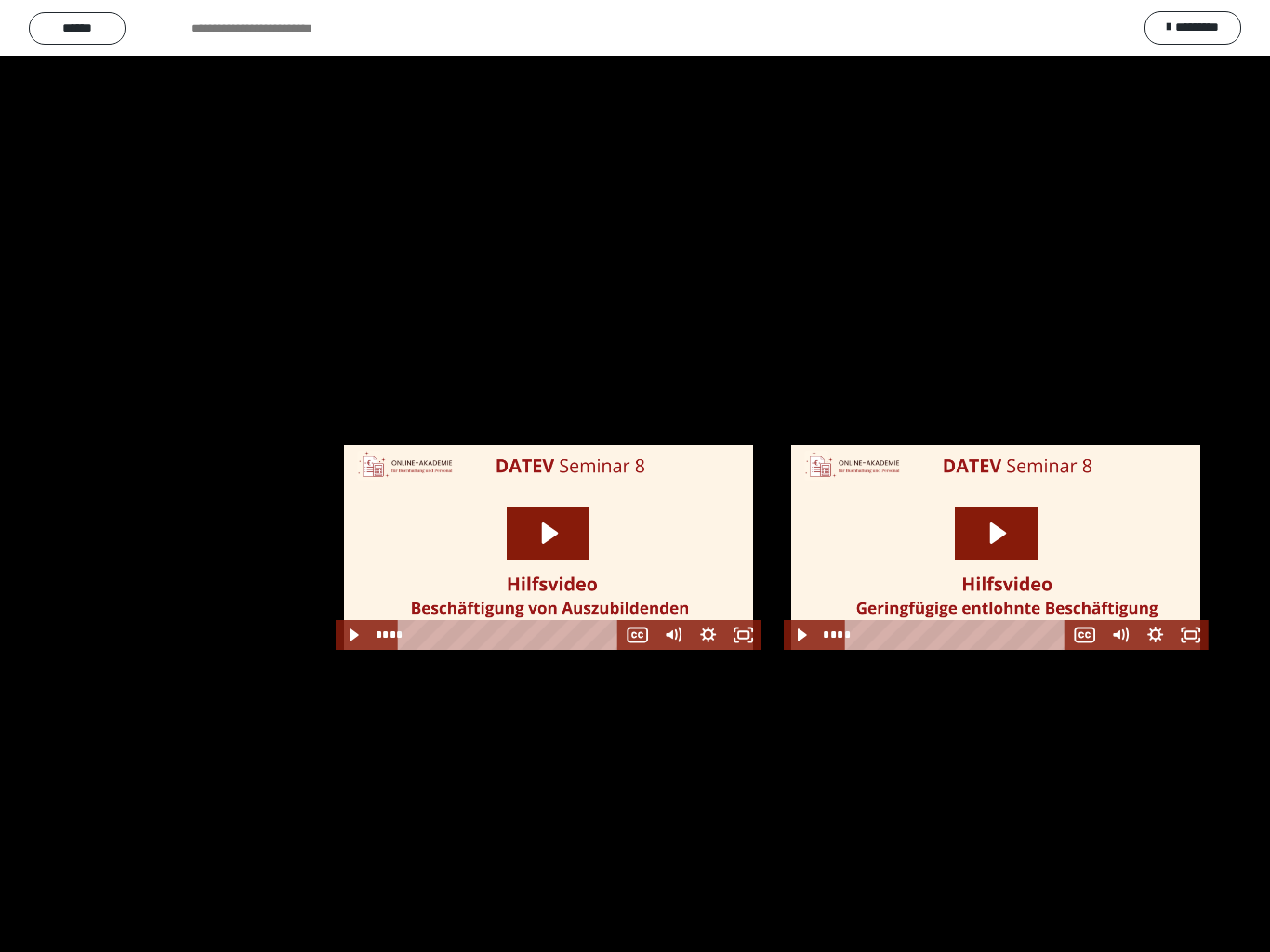 click at bounding box center [635, 476] 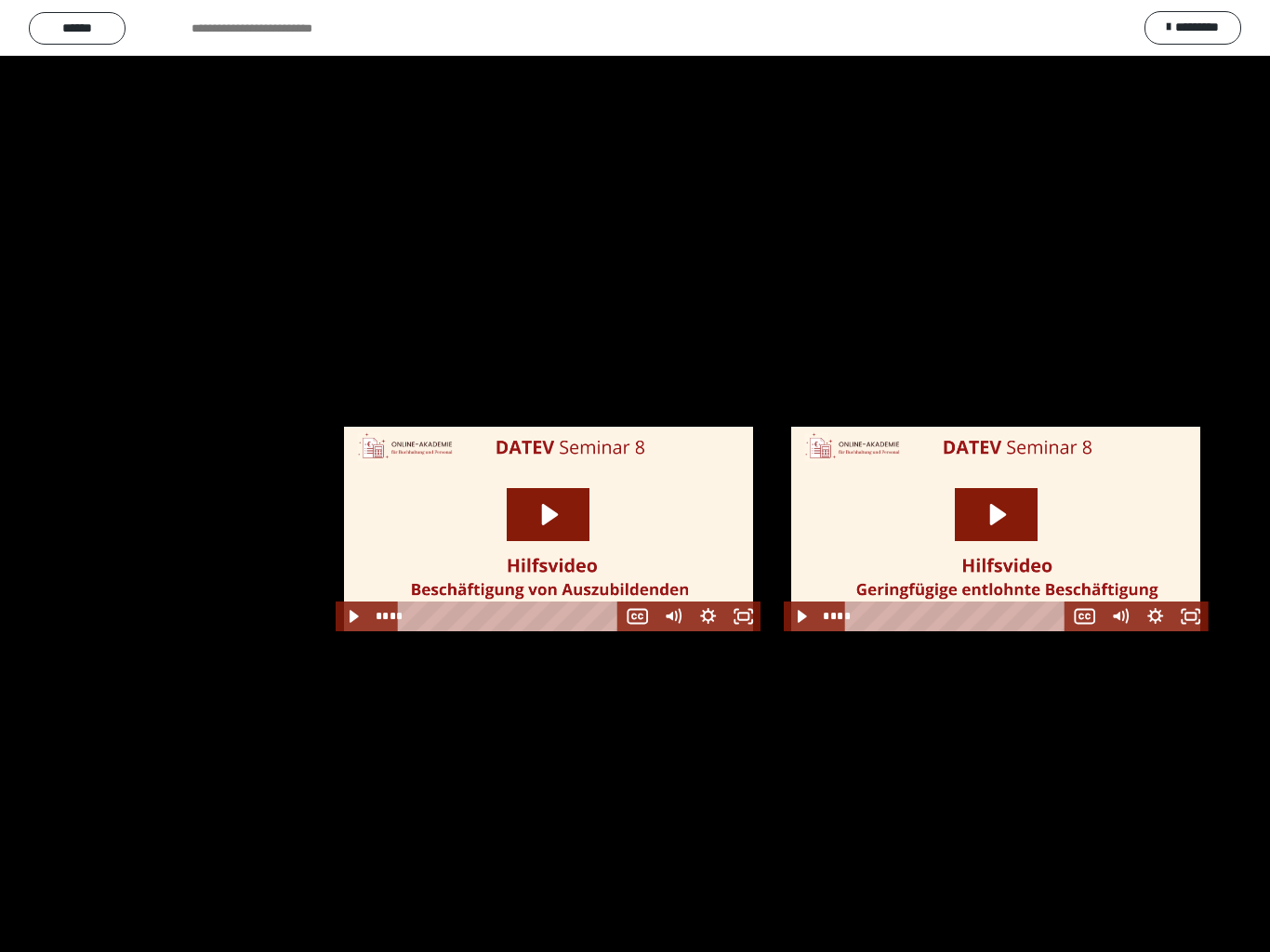 scroll, scrollTop: 0, scrollLeft: 0, axis: both 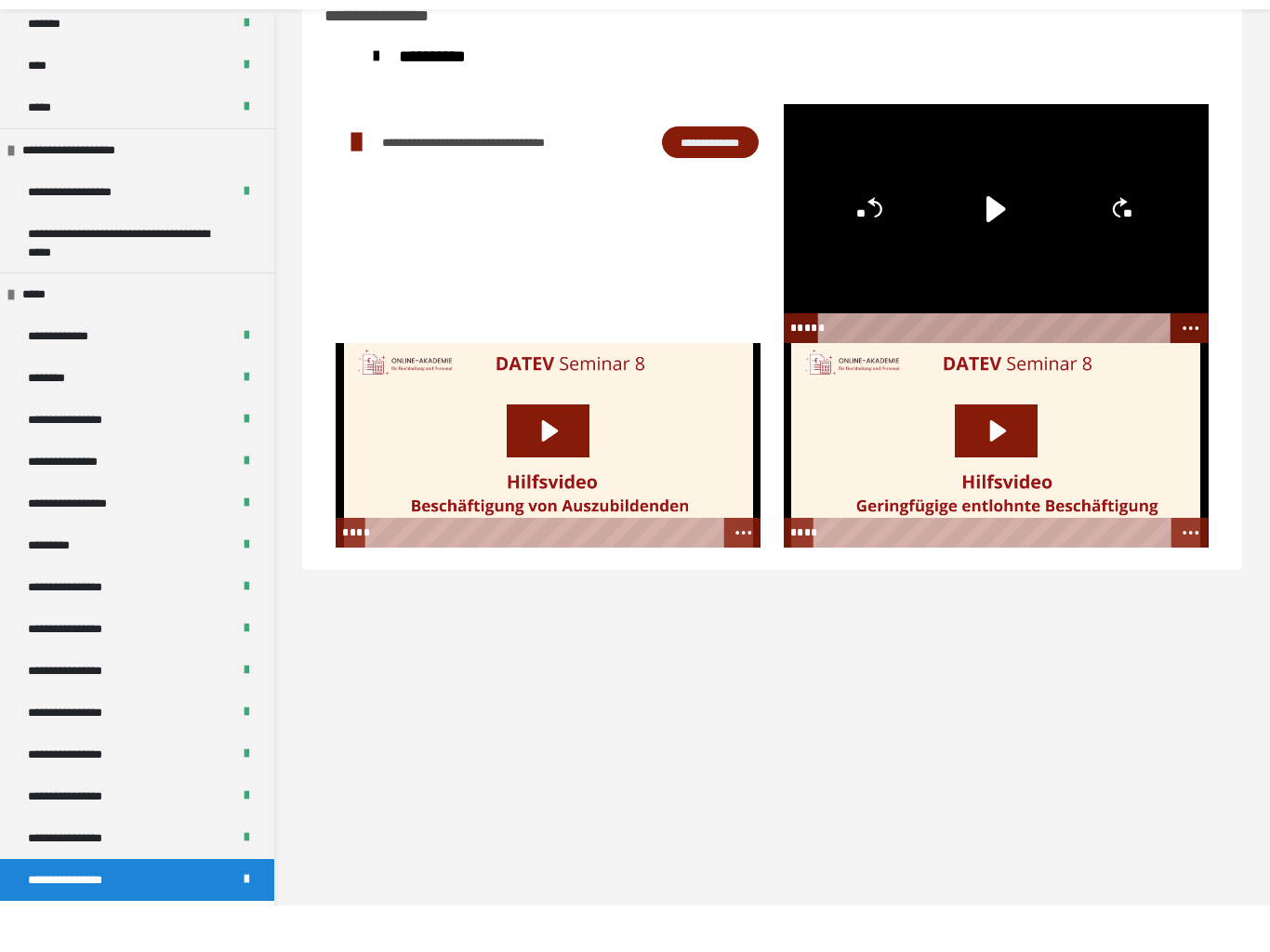 click on "**********" at bounding box center (86, 549) 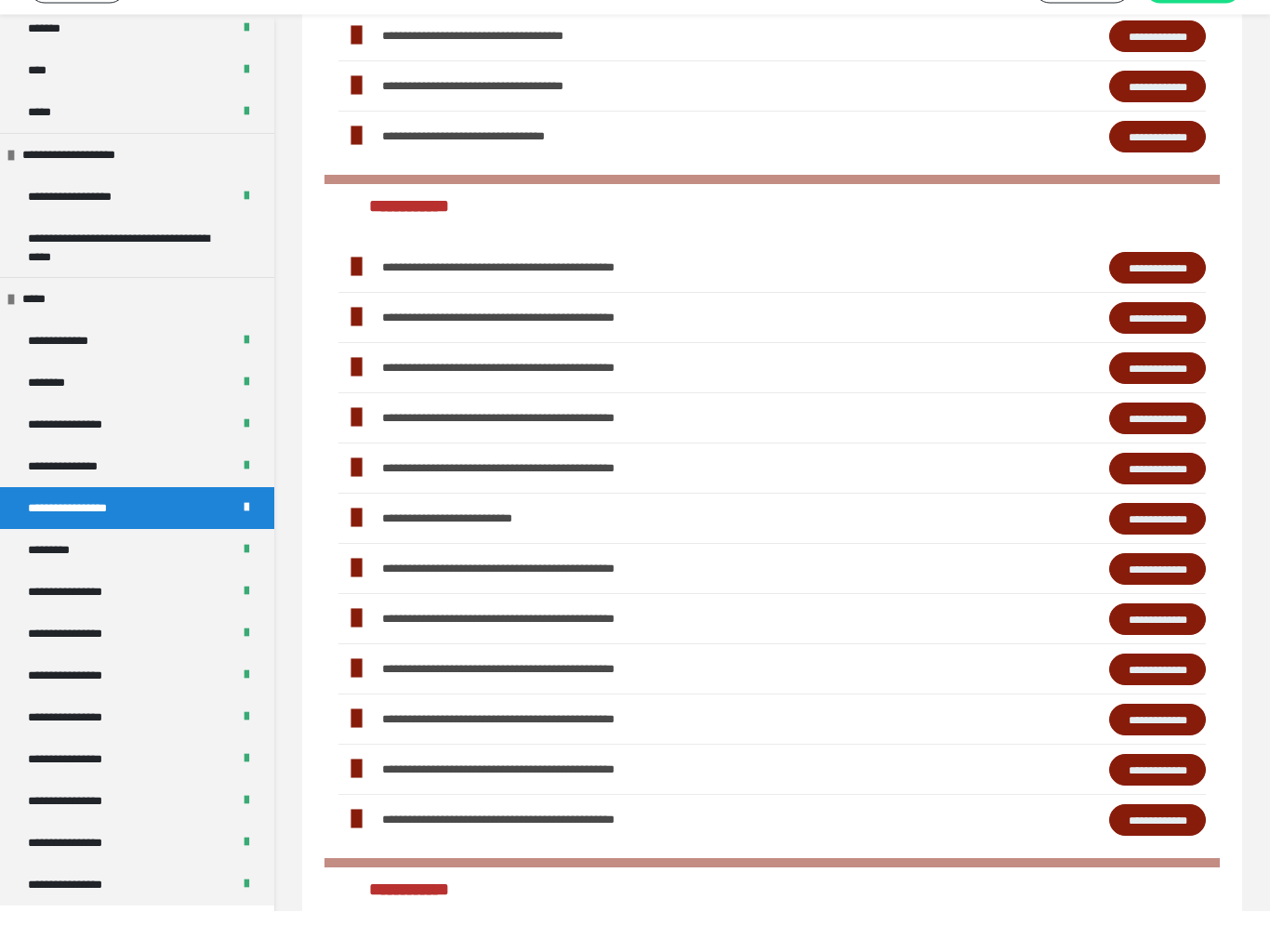 scroll, scrollTop: 138, scrollLeft: 0, axis: vertical 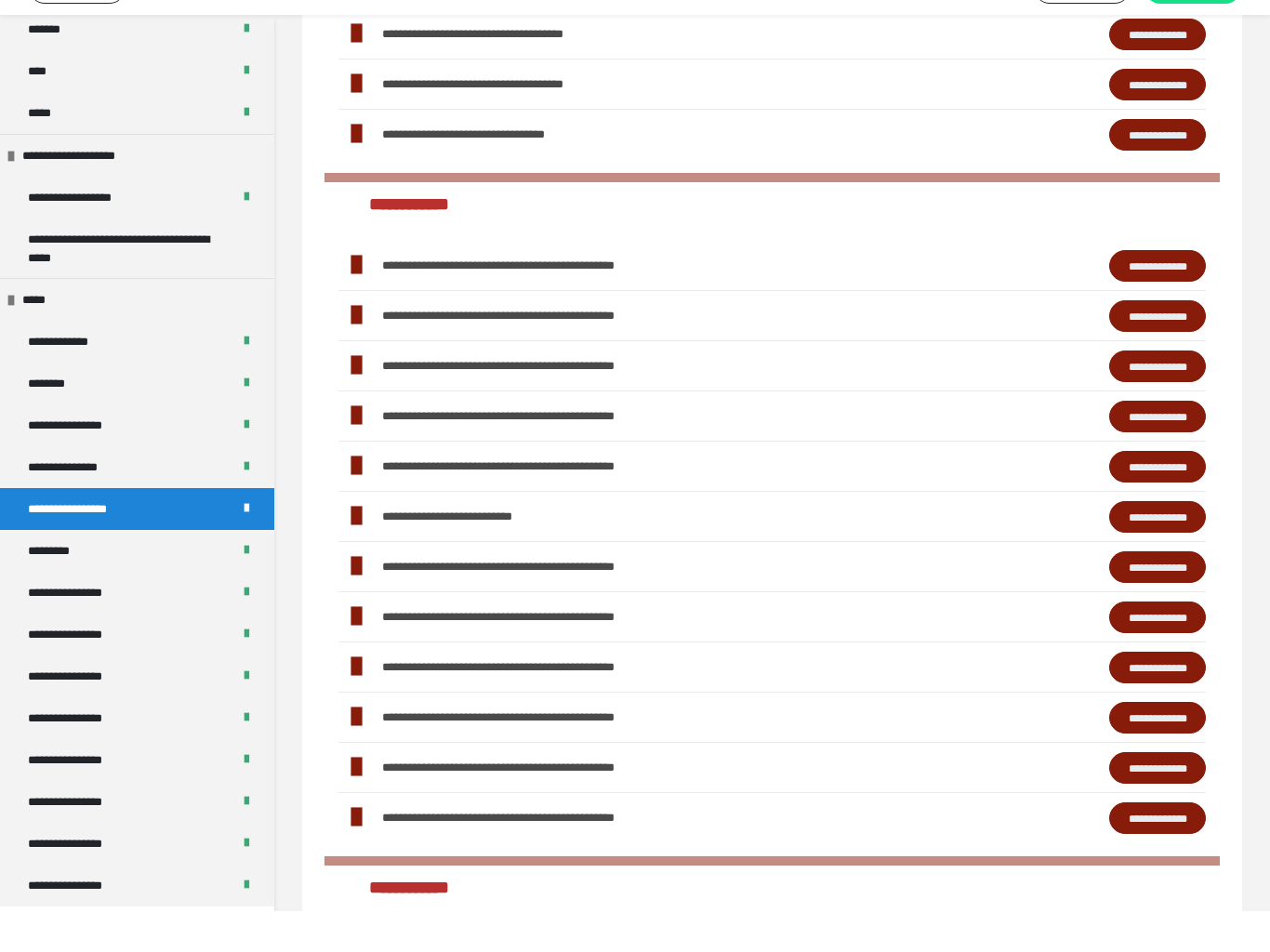 click on "**********" at bounding box center [1158, 608] 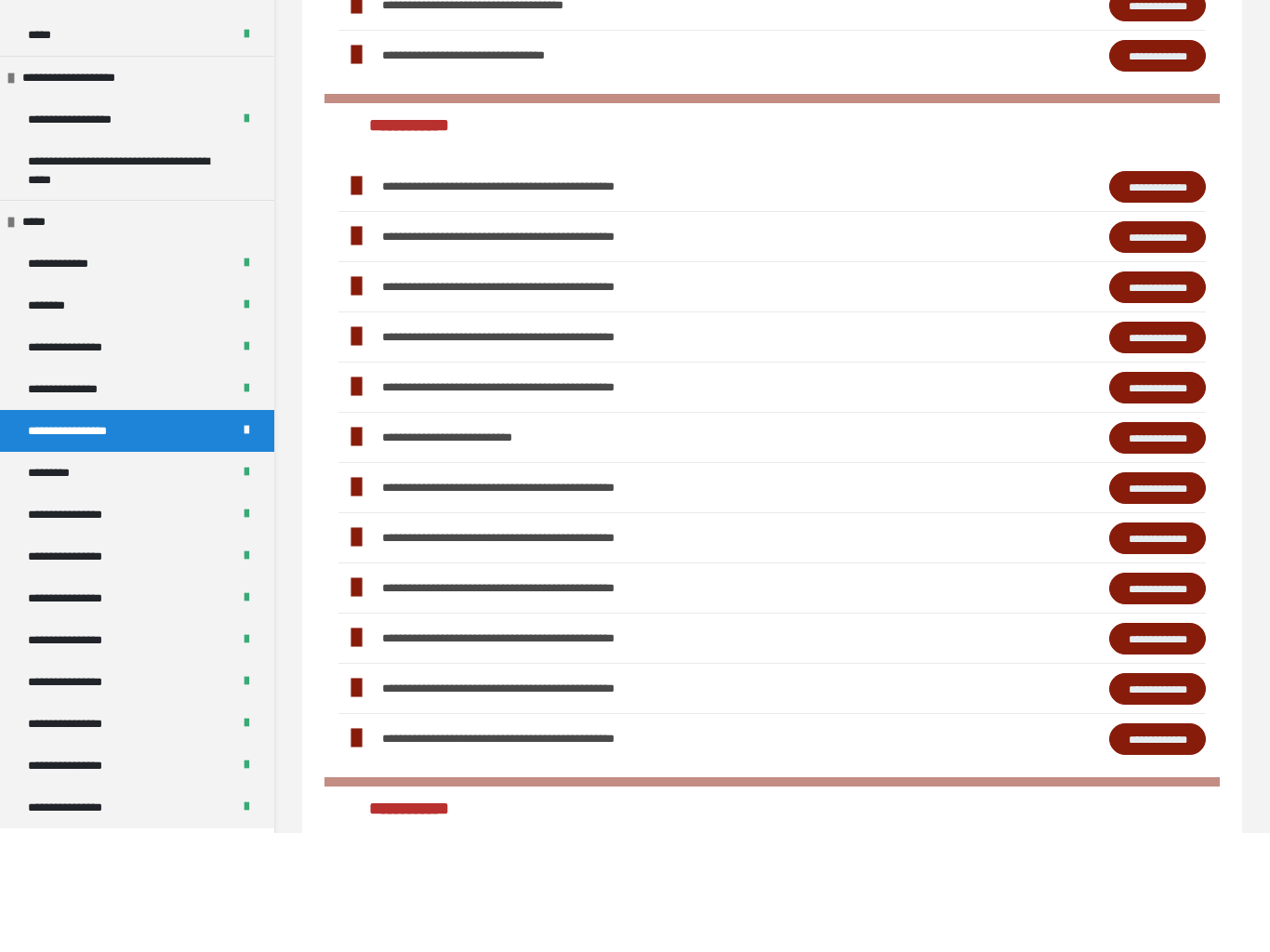 click on "**********" at bounding box center (1158, 657) 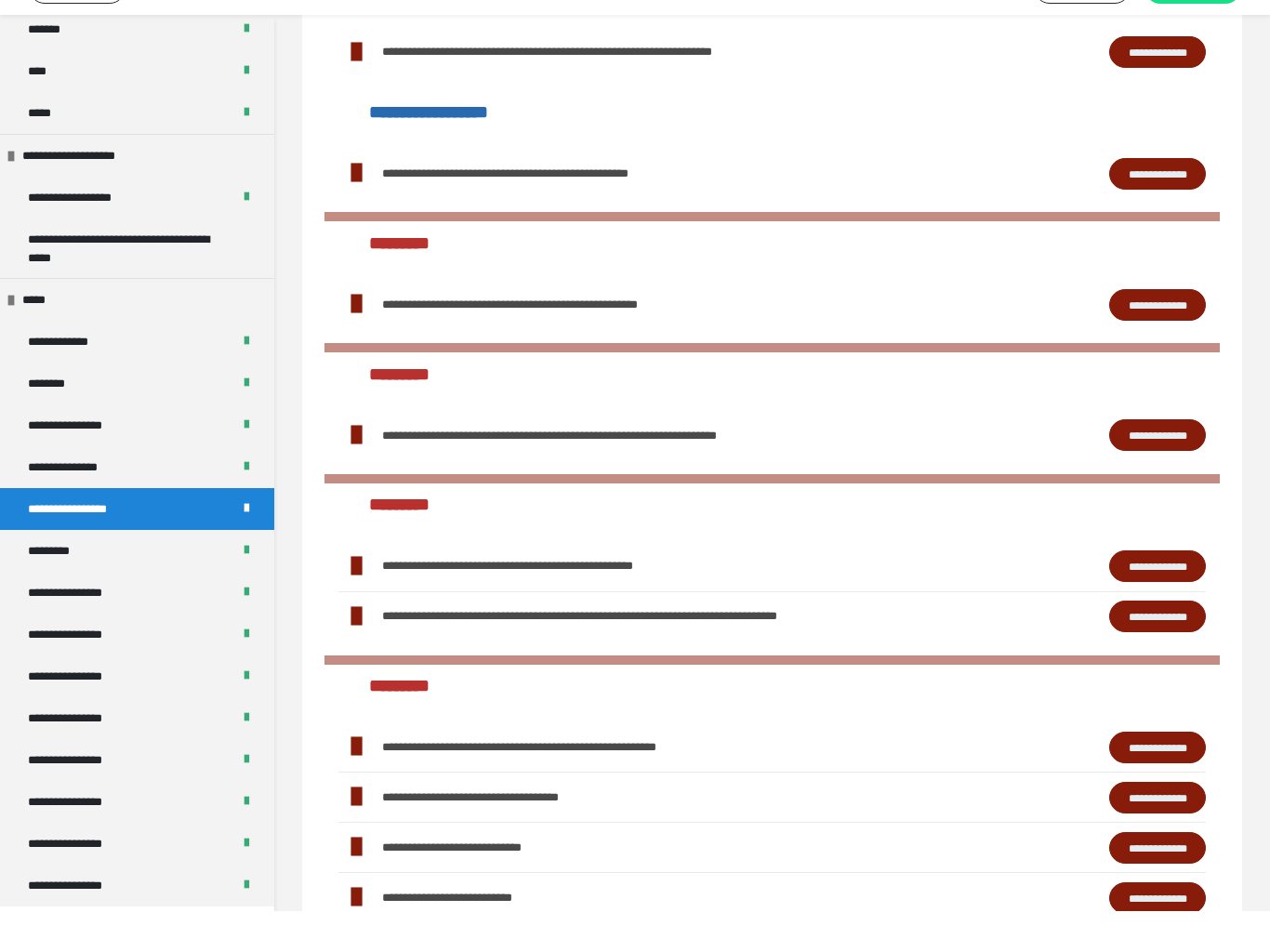 scroll, scrollTop: 1734, scrollLeft: 0, axis: vertical 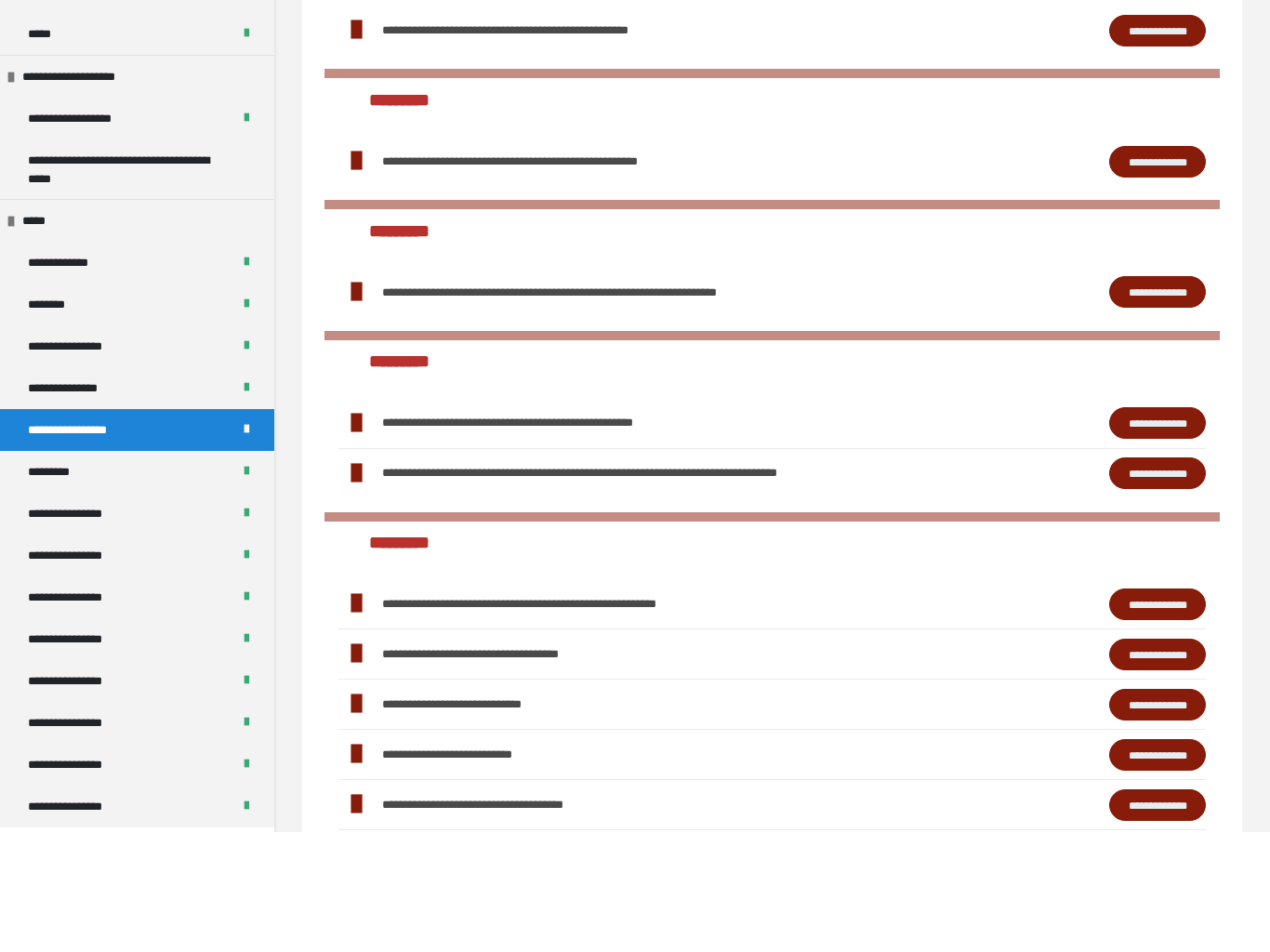 click on "**********" at bounding box center [81, 926] 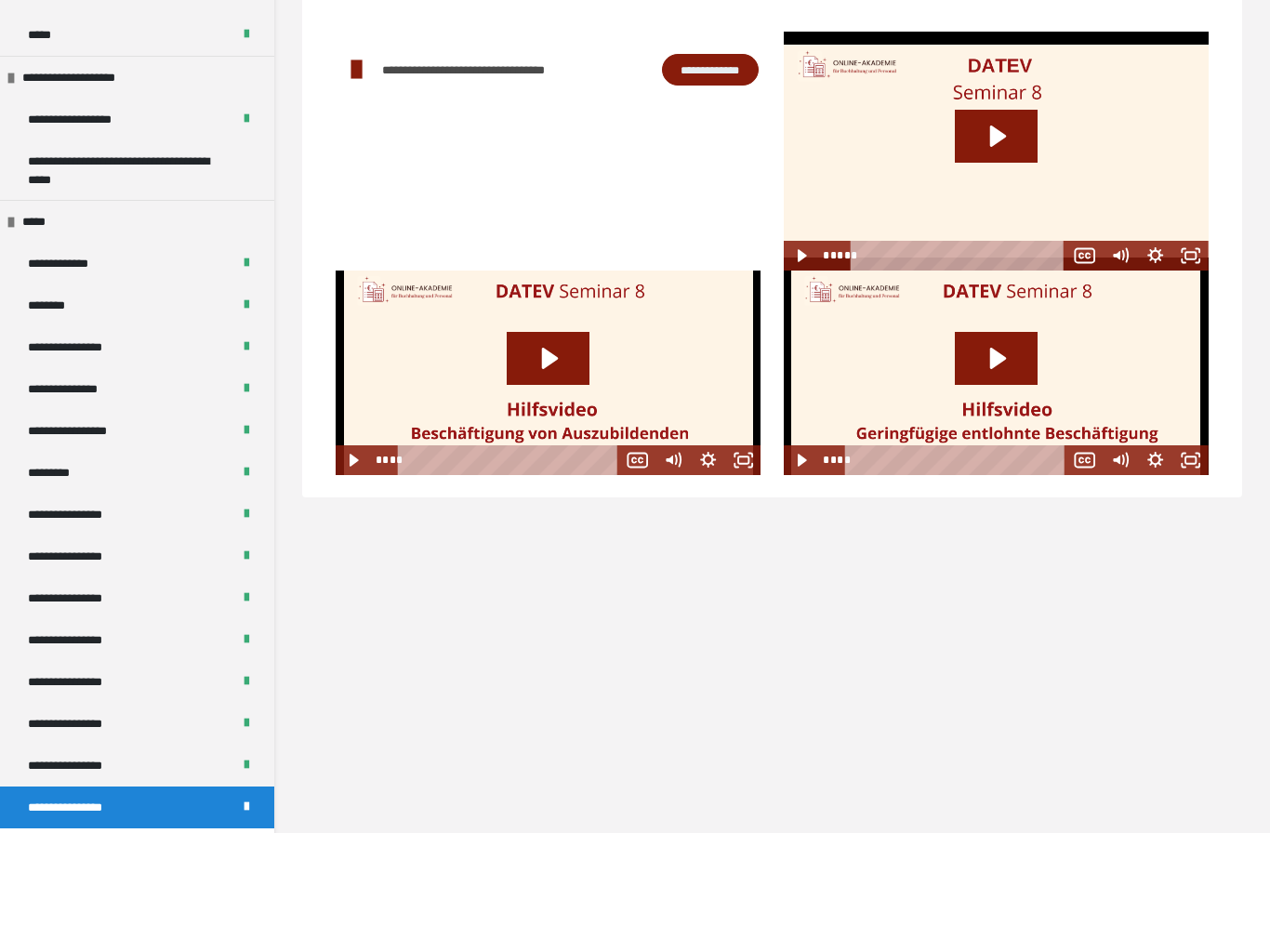 scroll, scrollTop: 56, scrollLeft: 0, axis: vertical 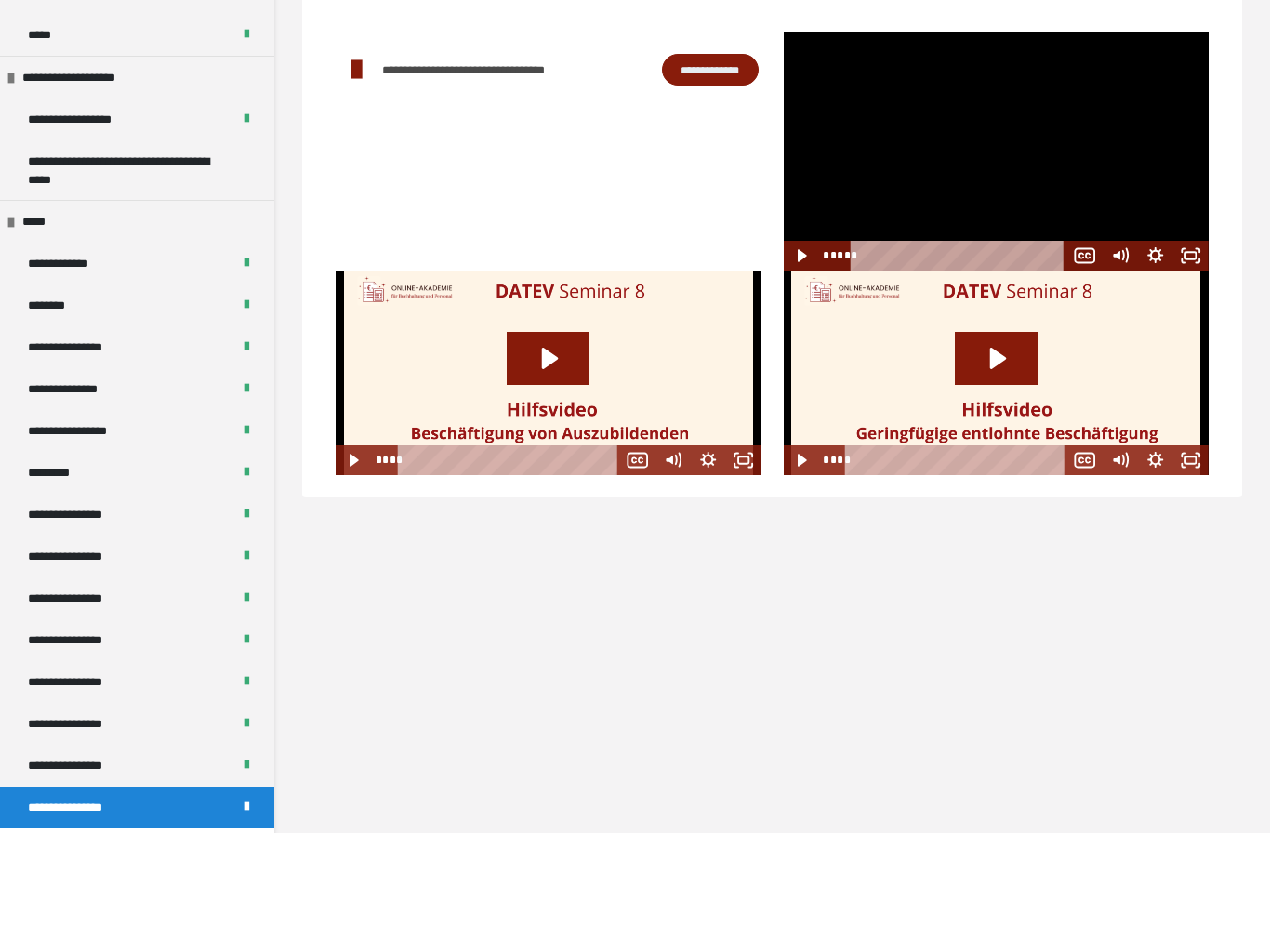 click at bounding box center (996, 270) 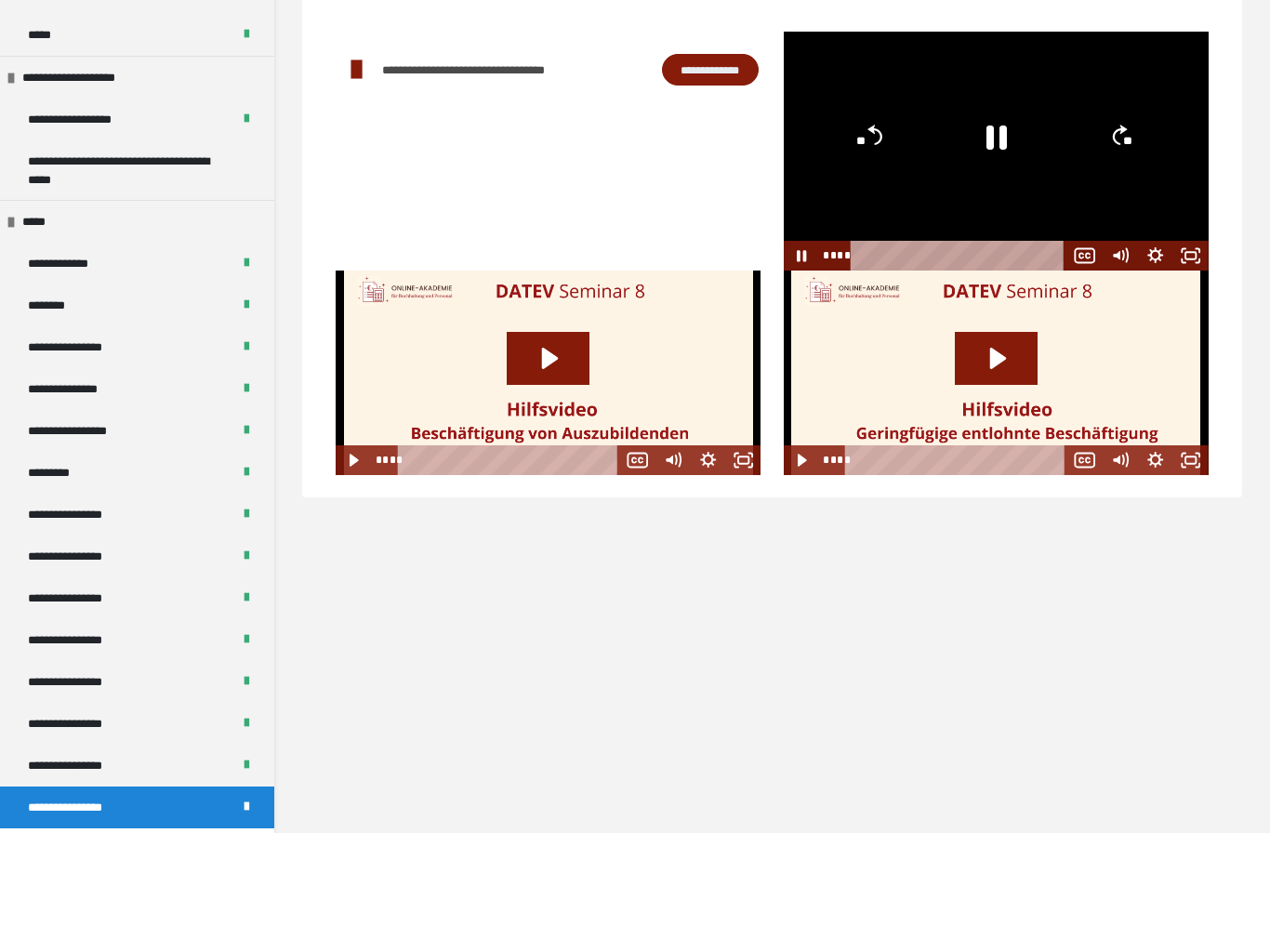 click 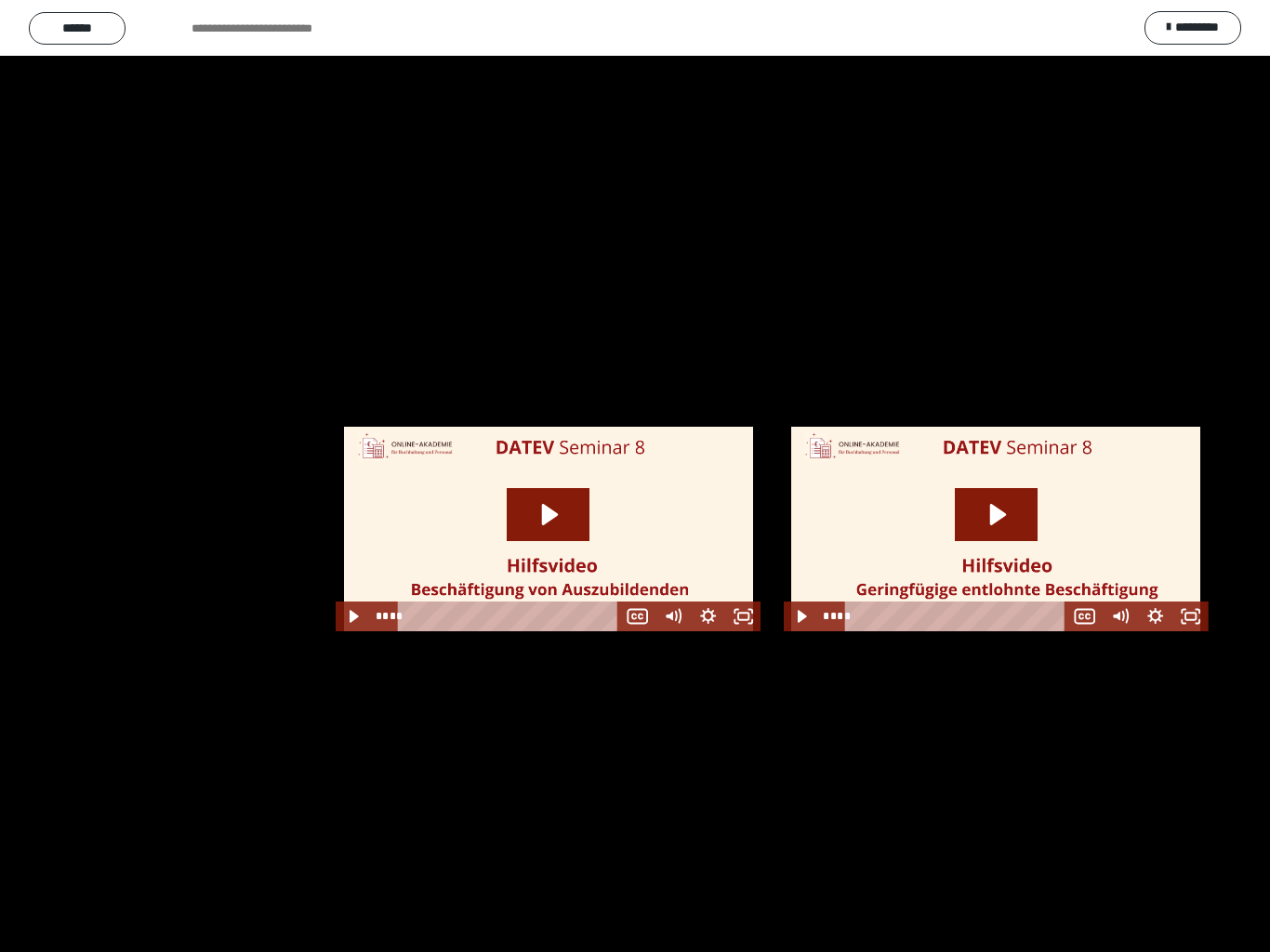scroll, scrollTop: 0, scrollLeft: 0, axis: both 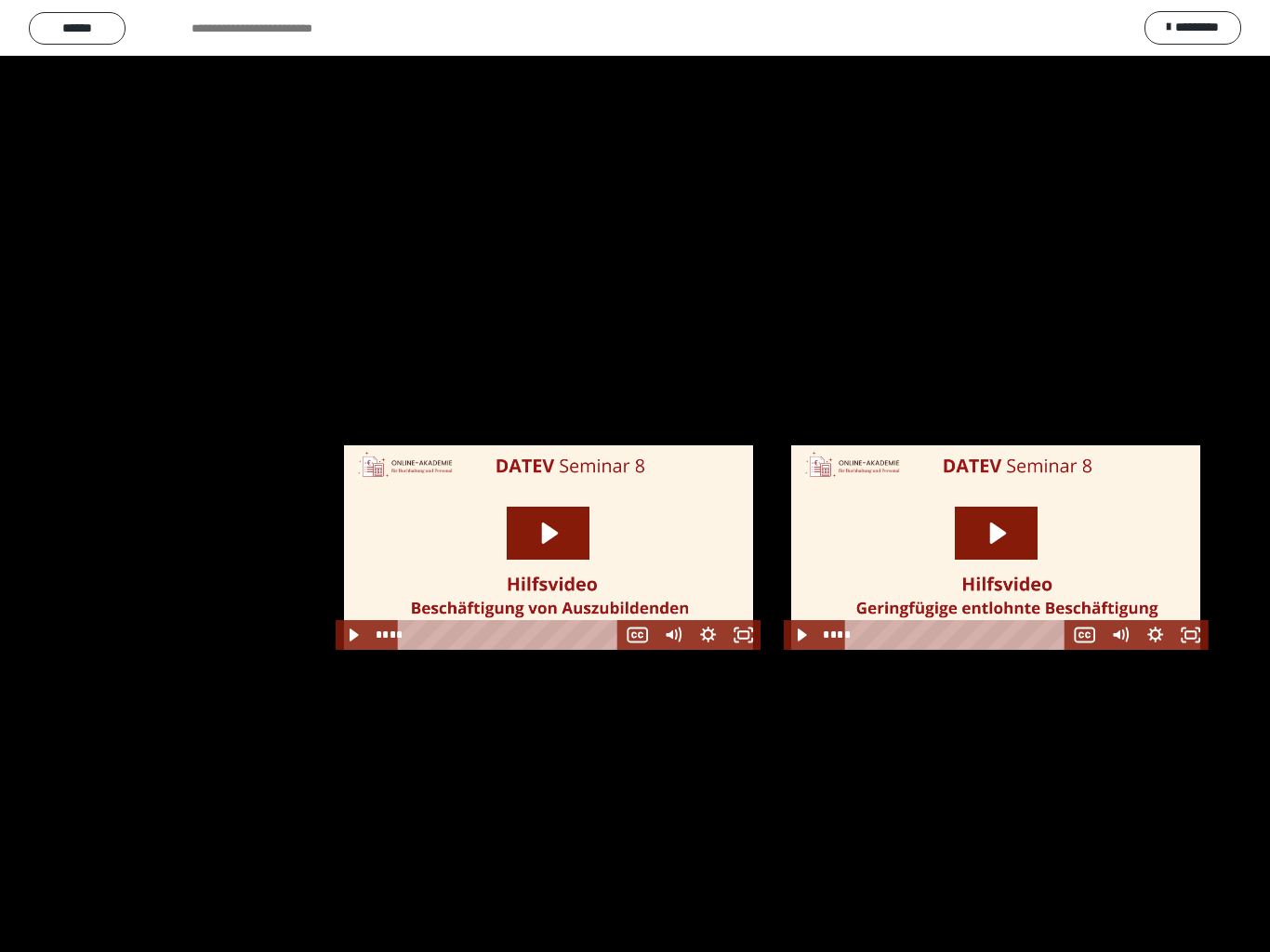 click at bounding box center (635, 476) 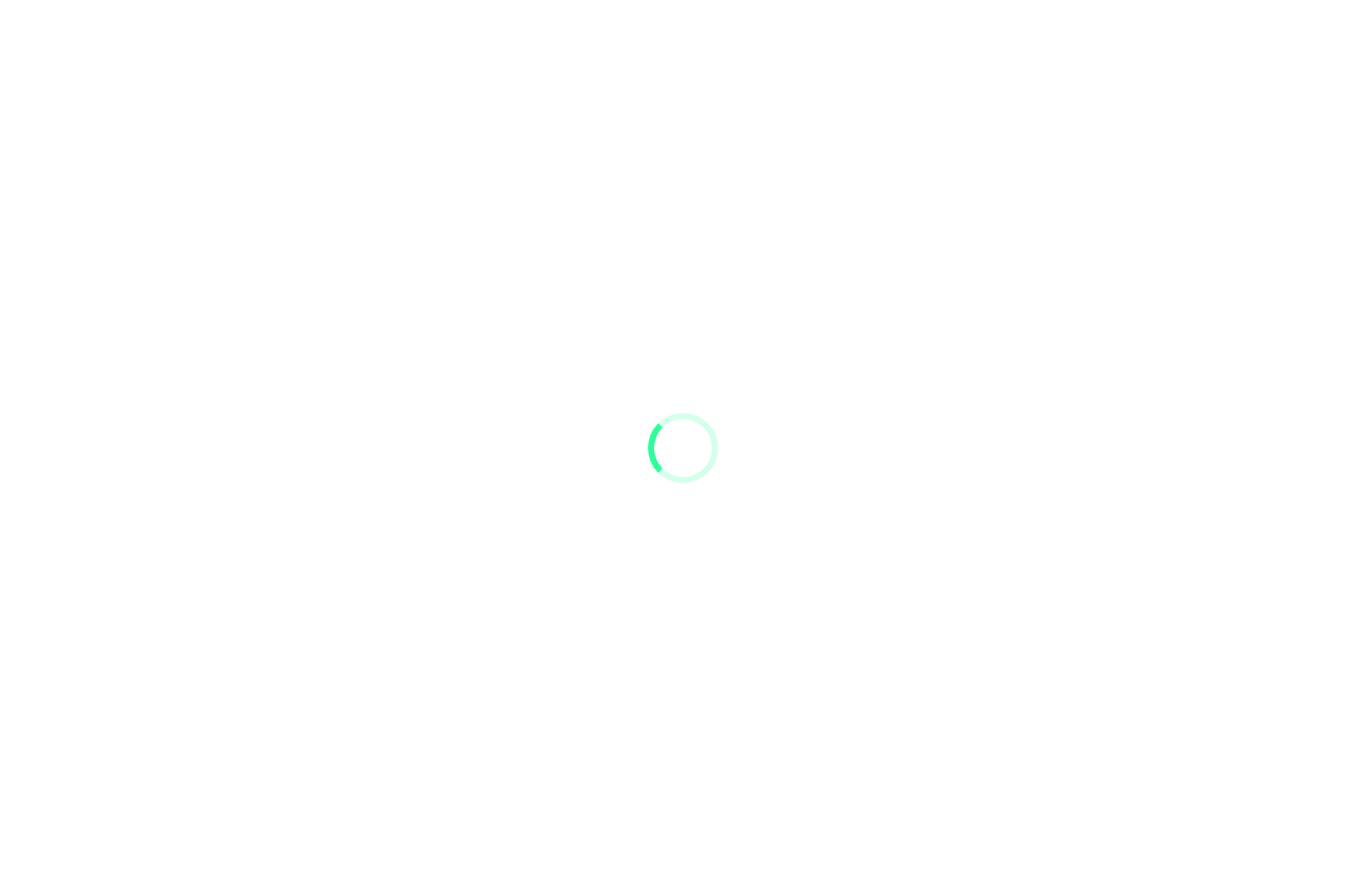 scroll, scrollTop: 0, scrollLeft: 0, axis: both 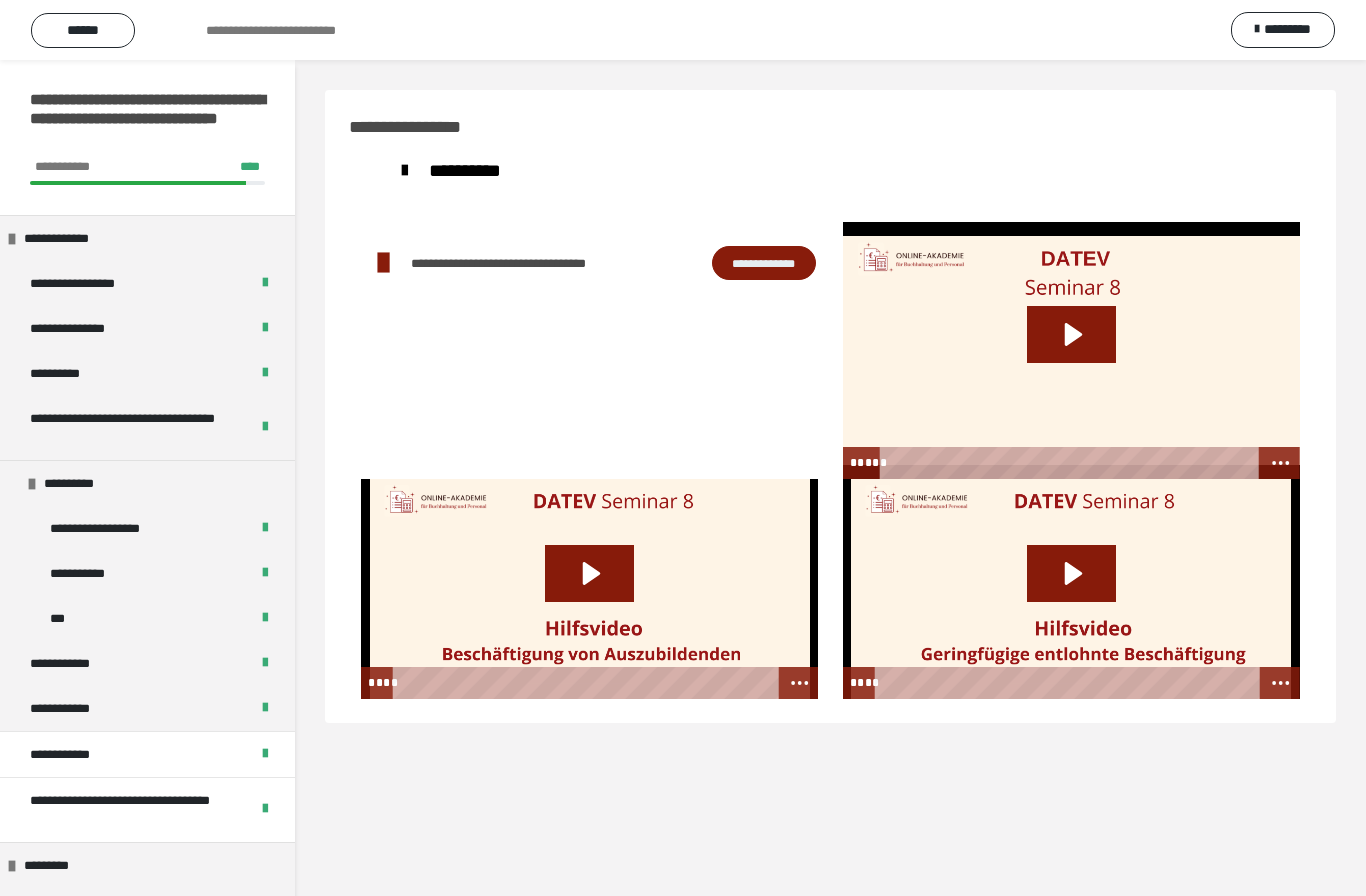 click 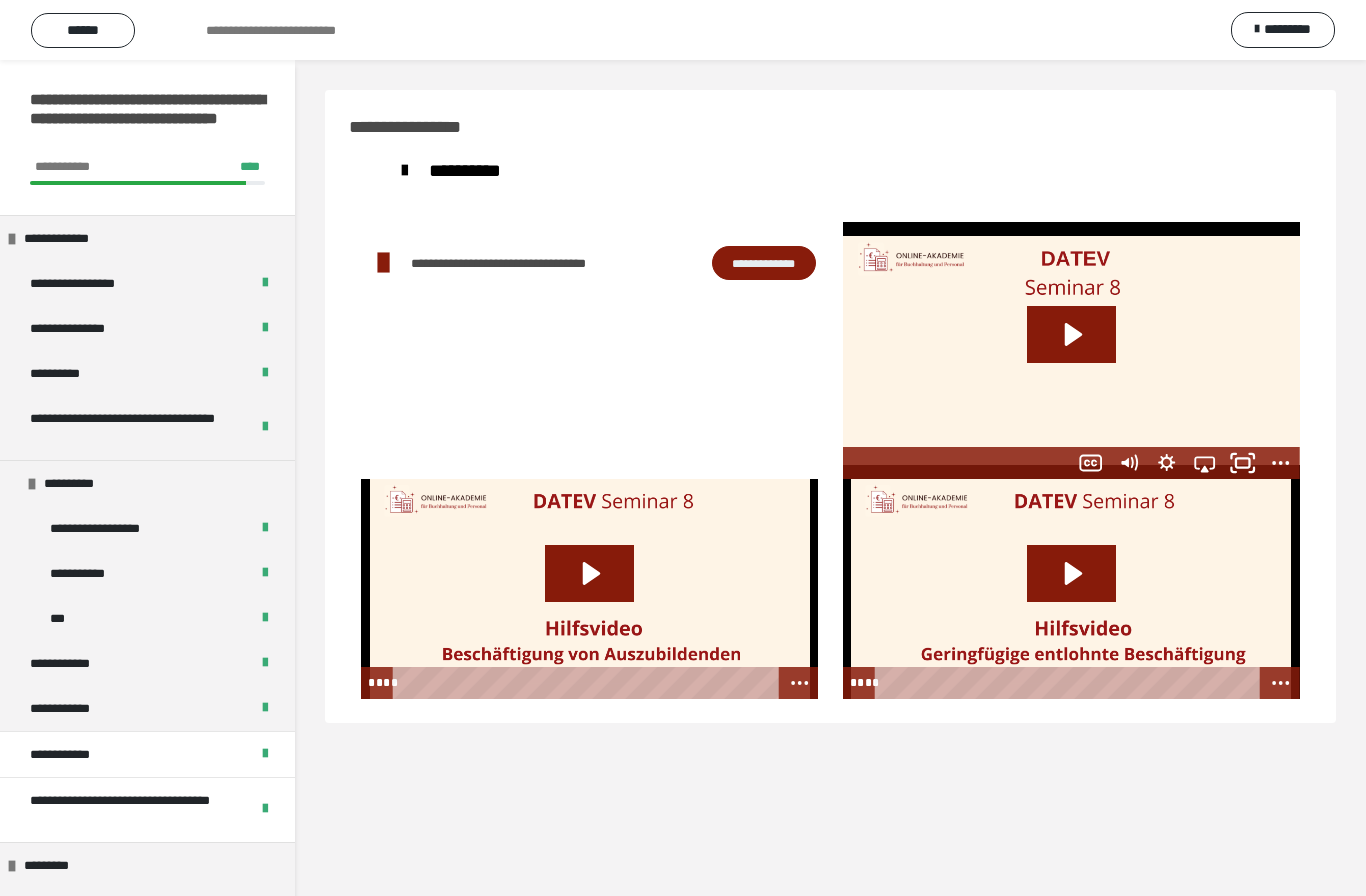 click 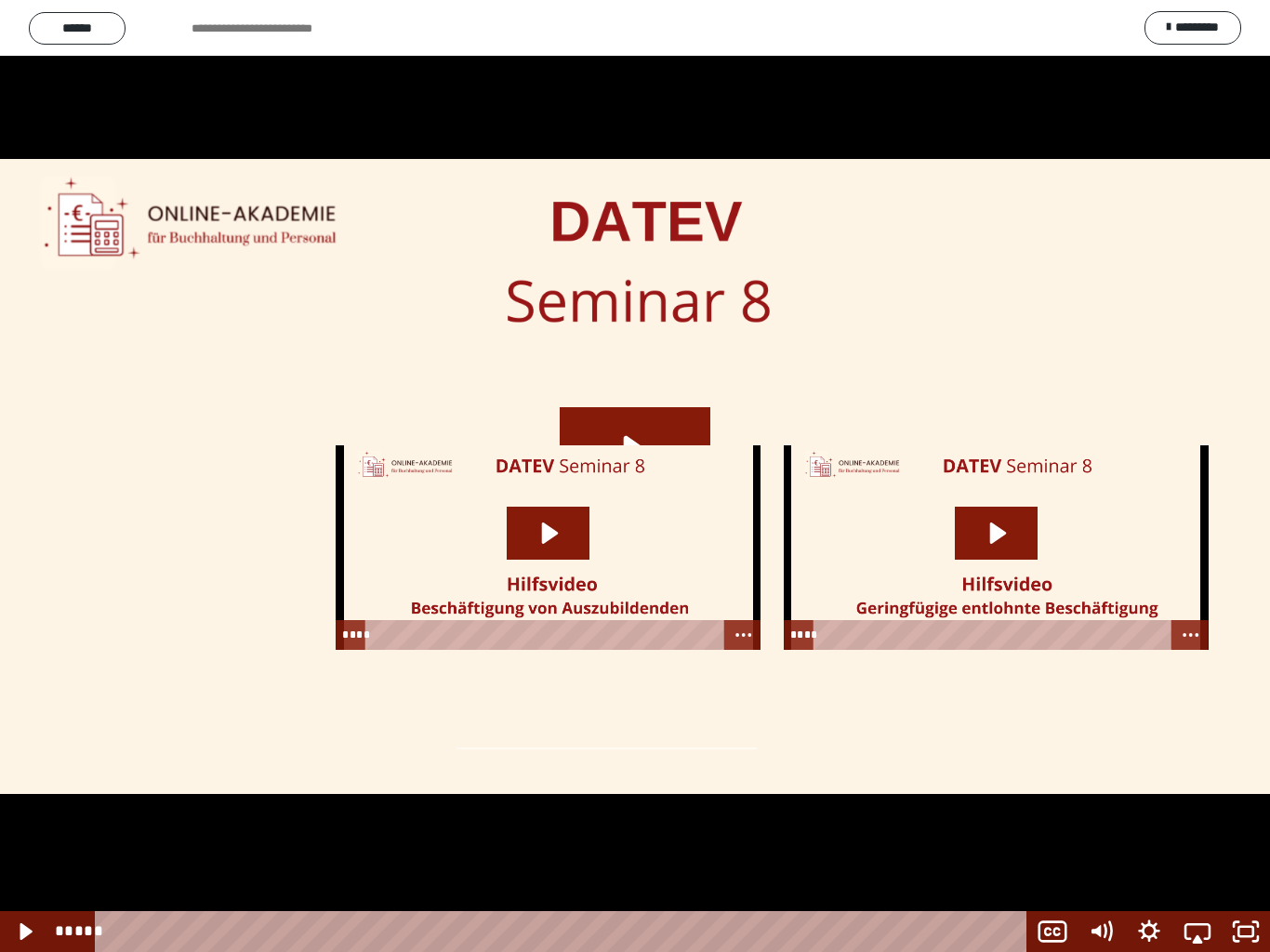 click 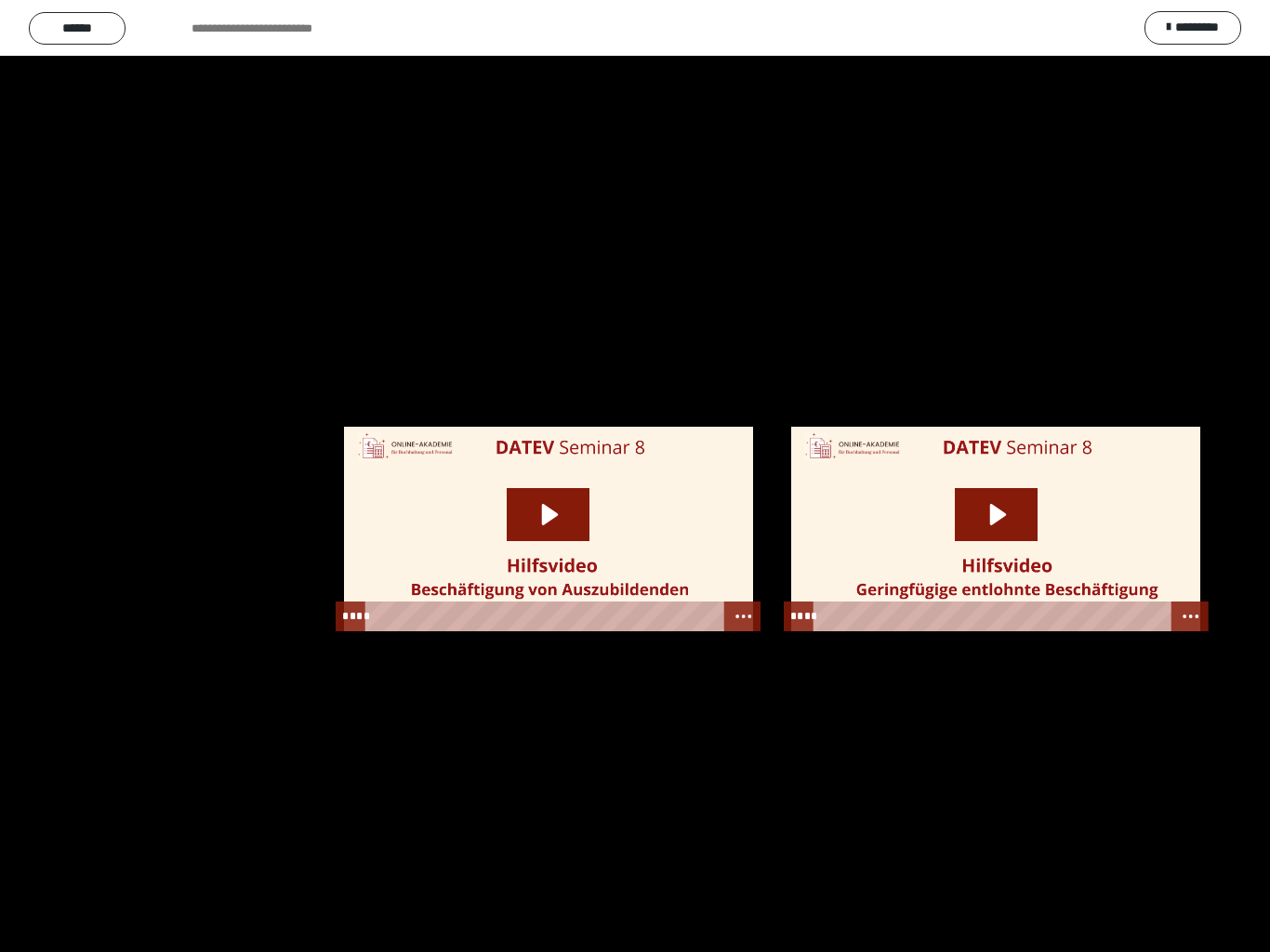 scroll, scrollTop: 0, scrollLeft: 0, axis: both 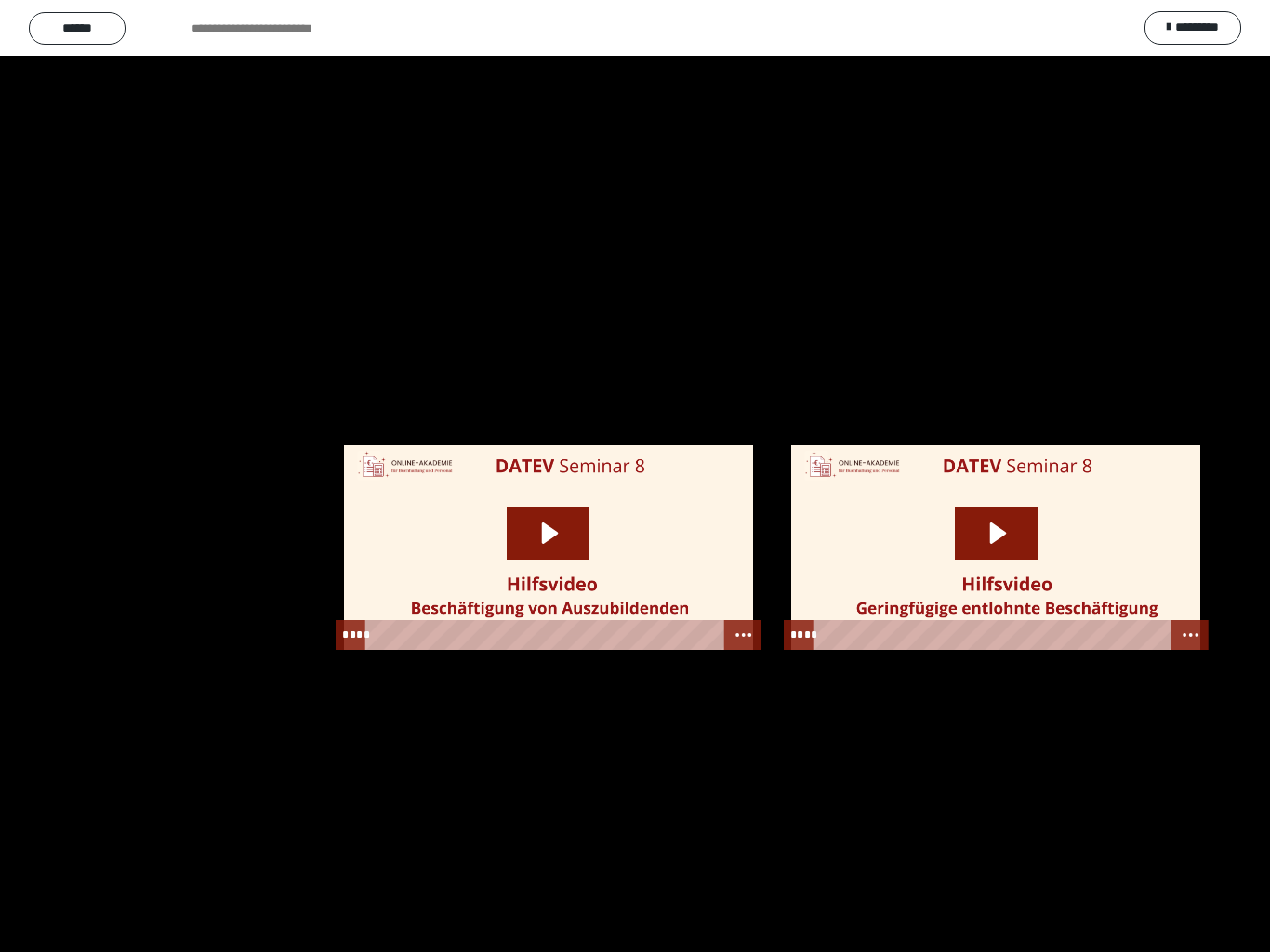 click at bounding box center (635, 476) 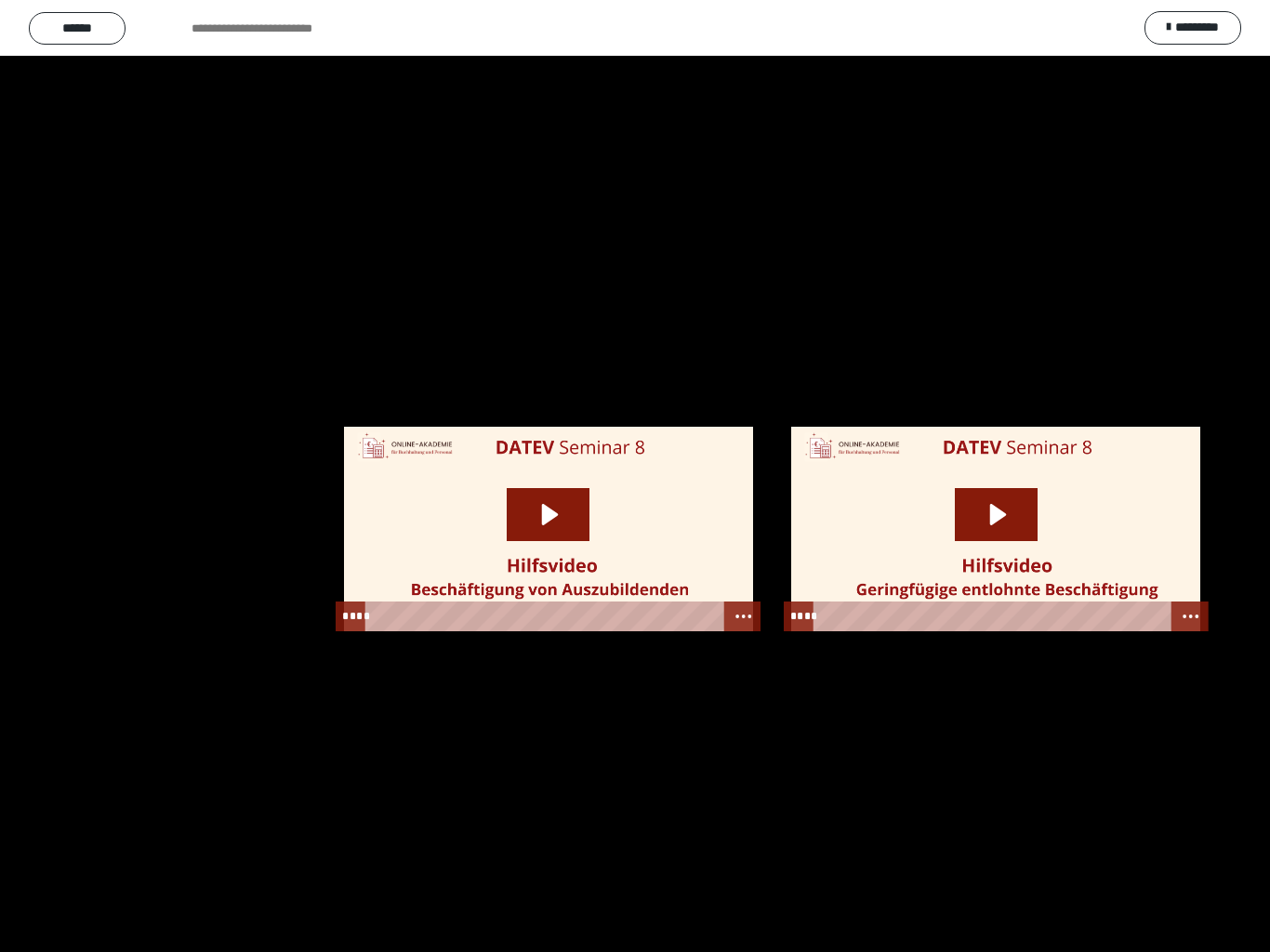 scroll, scrollTop: 0, scrollLeft: 0, axis: both 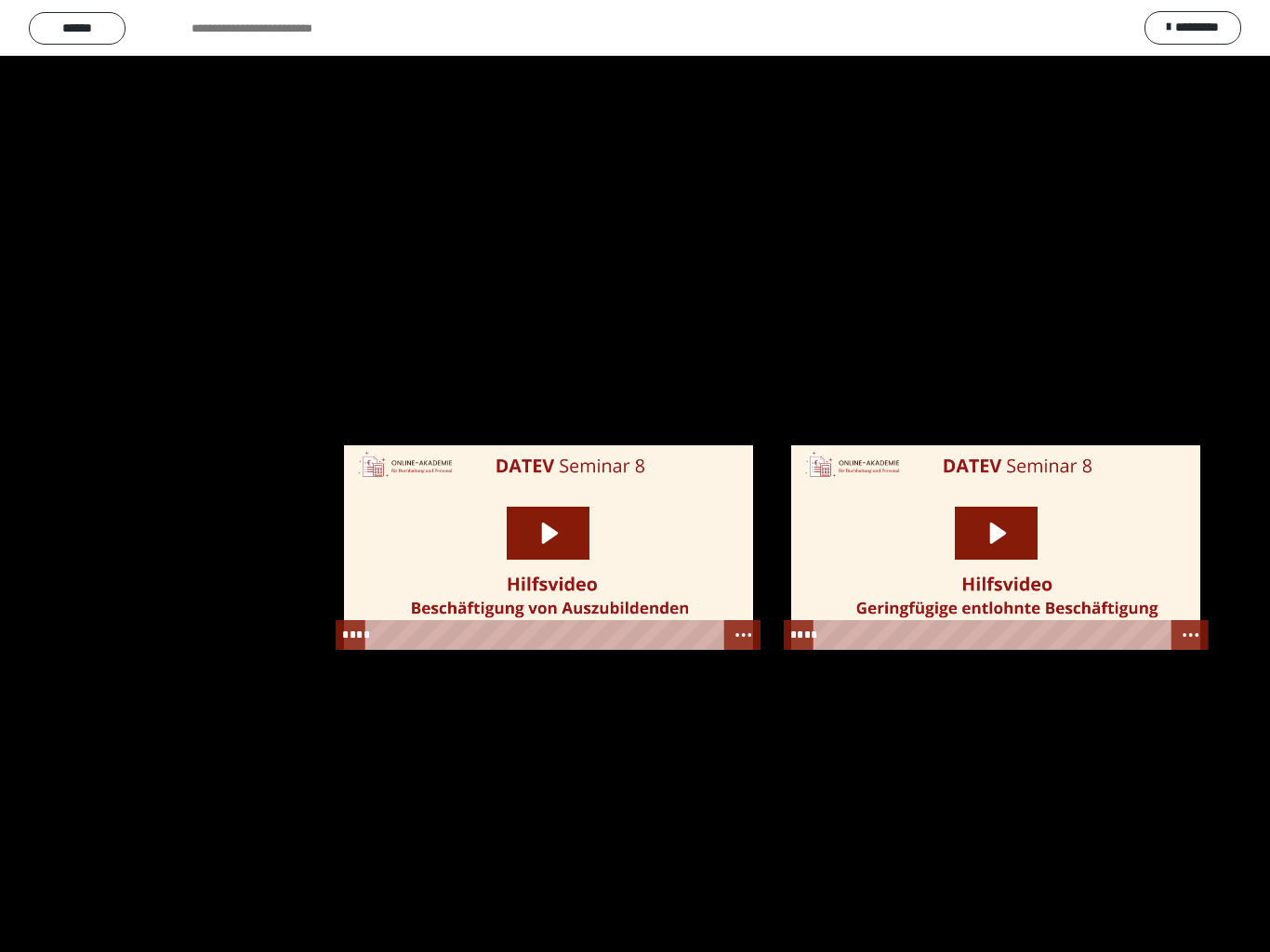 click at bounding box center (635, 476) 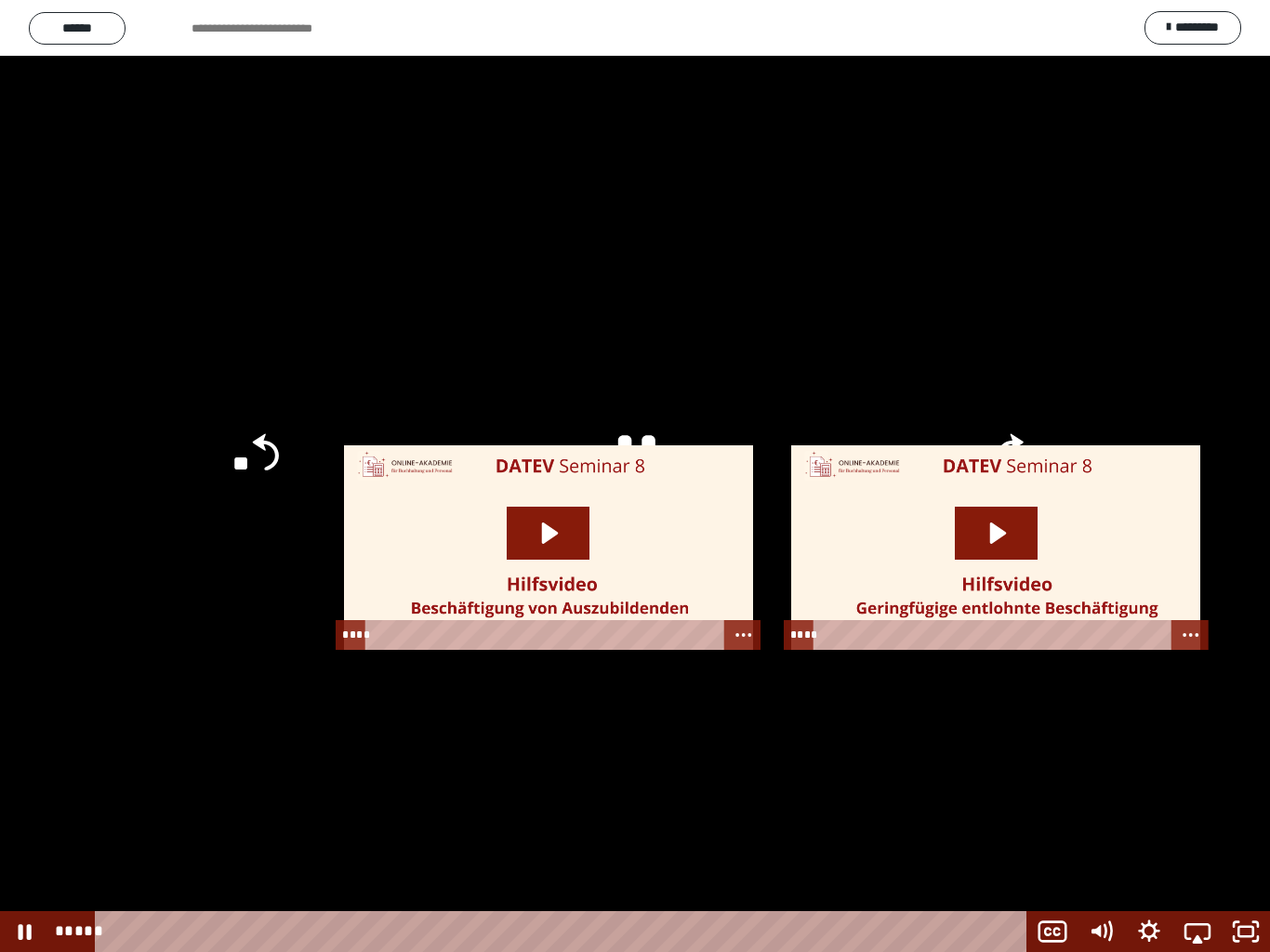 click 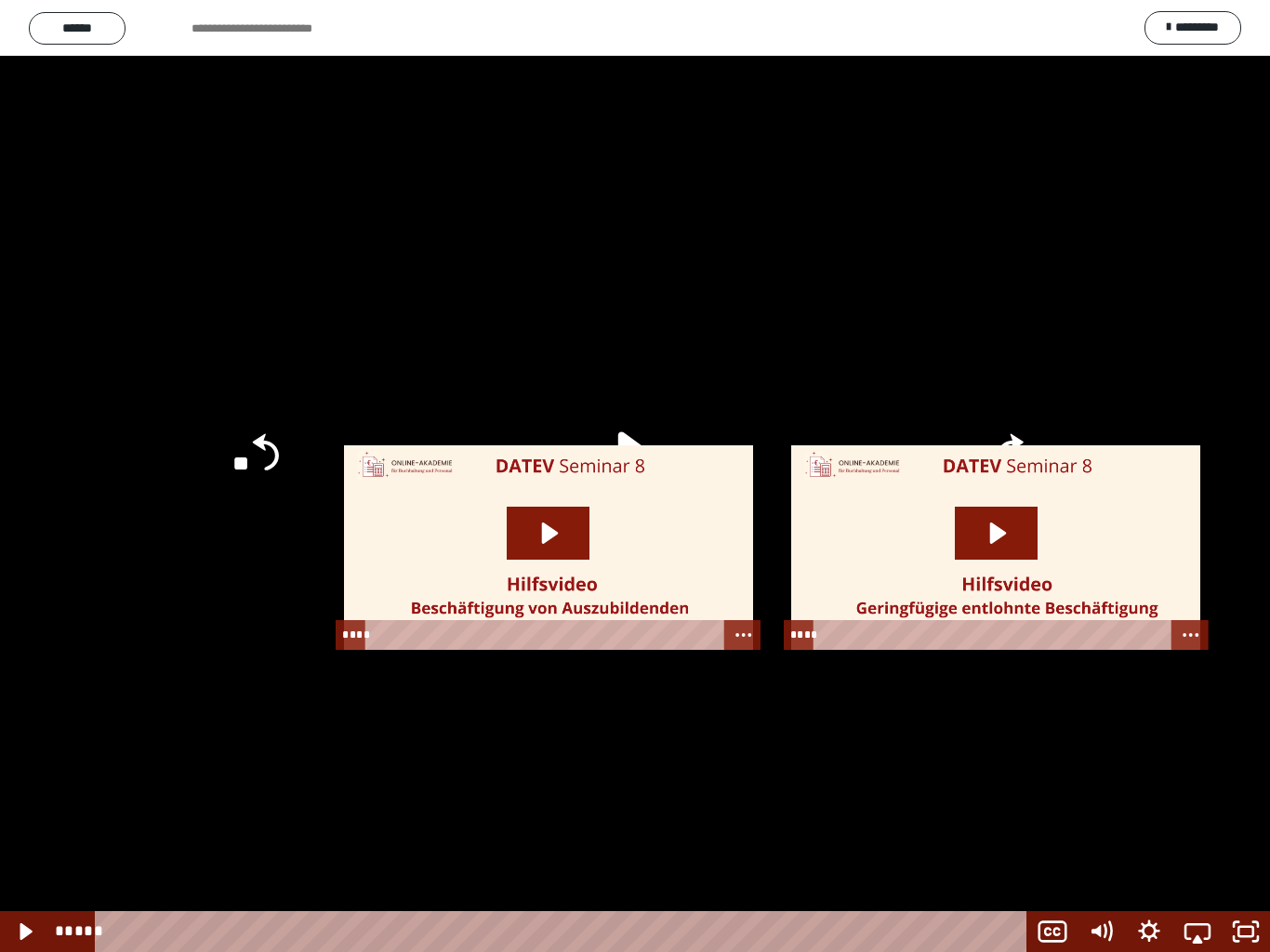 click at bounding box center [635, 476] 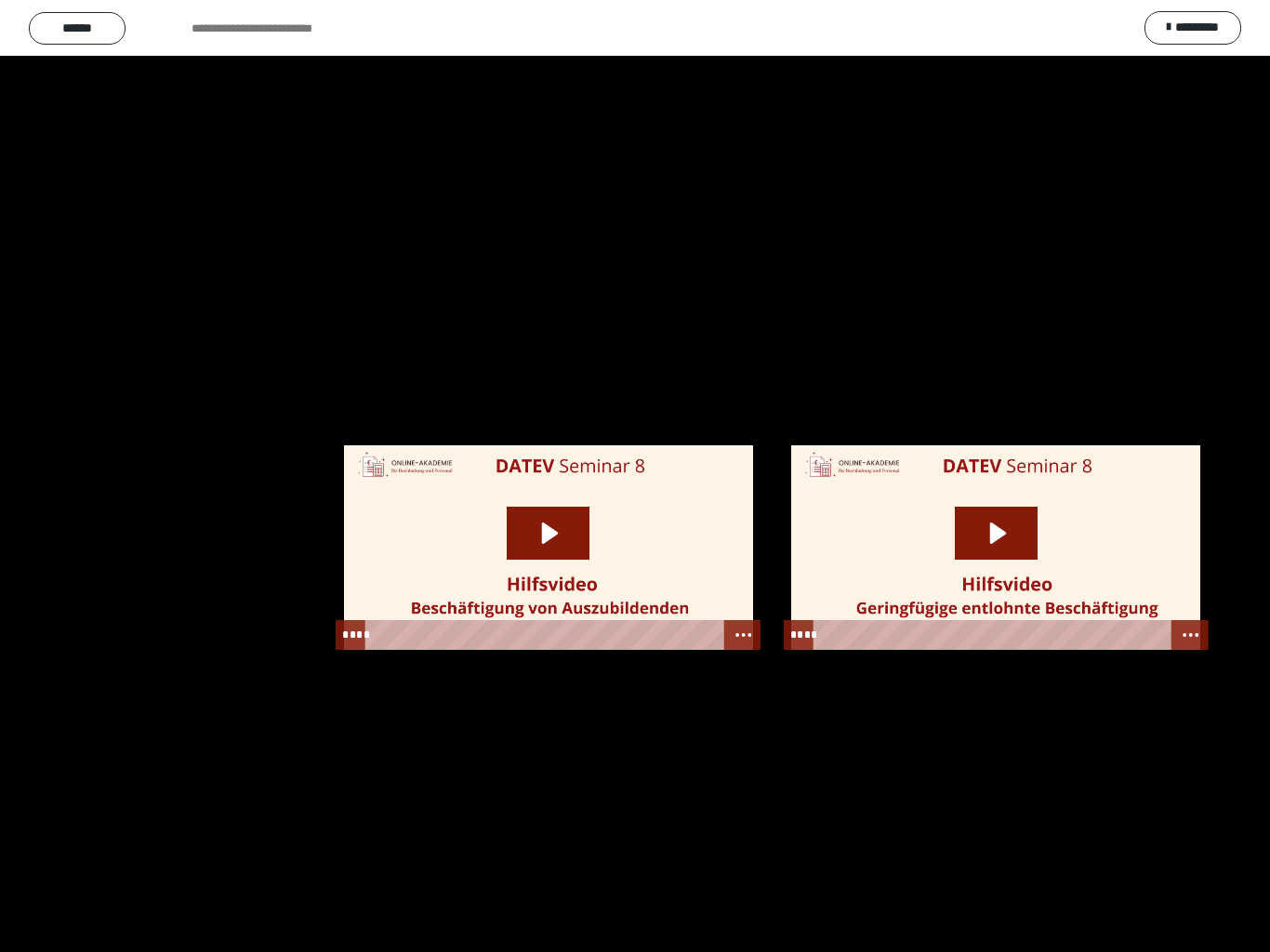 click at bounding box center (635, 476) 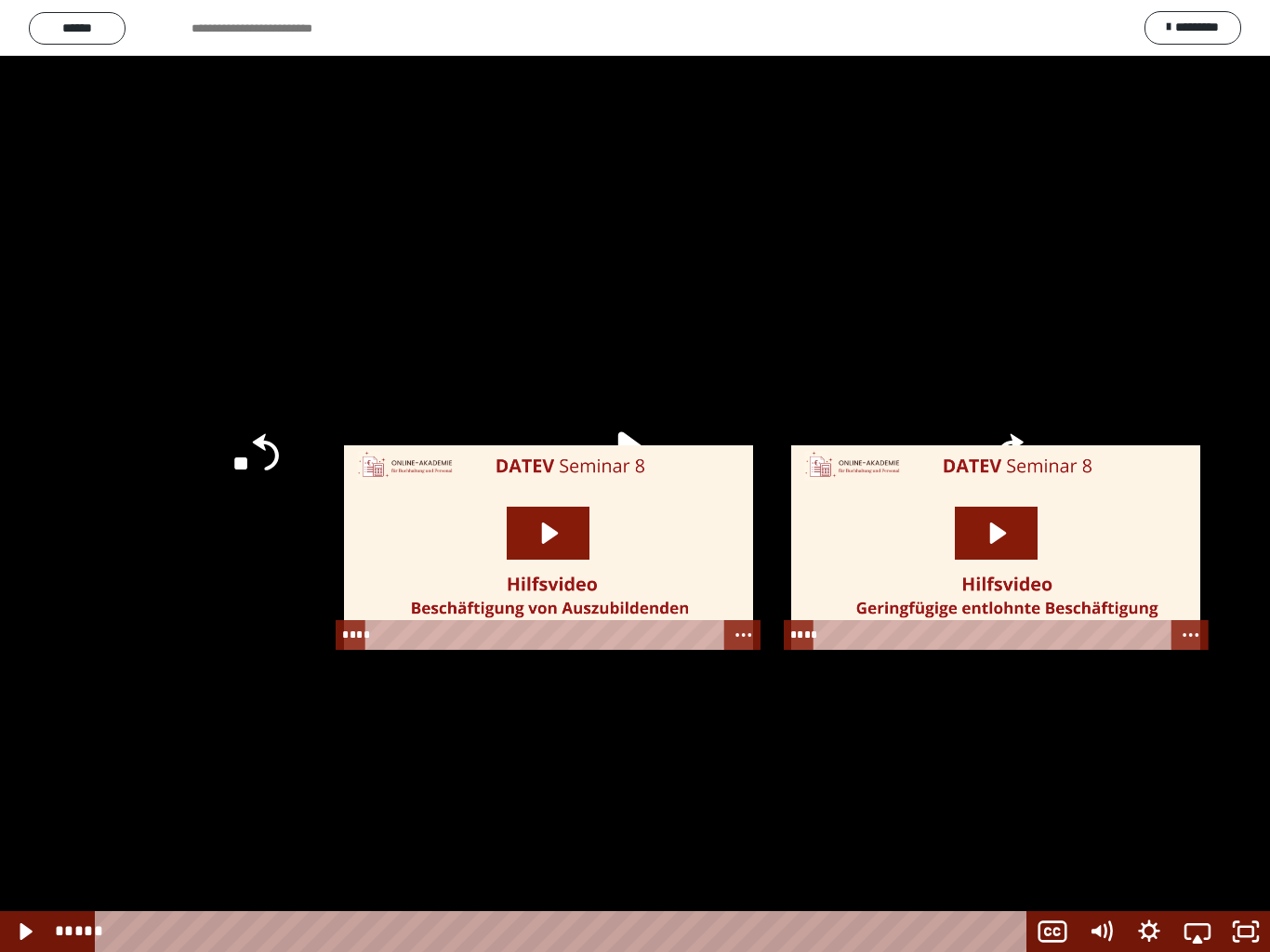 click 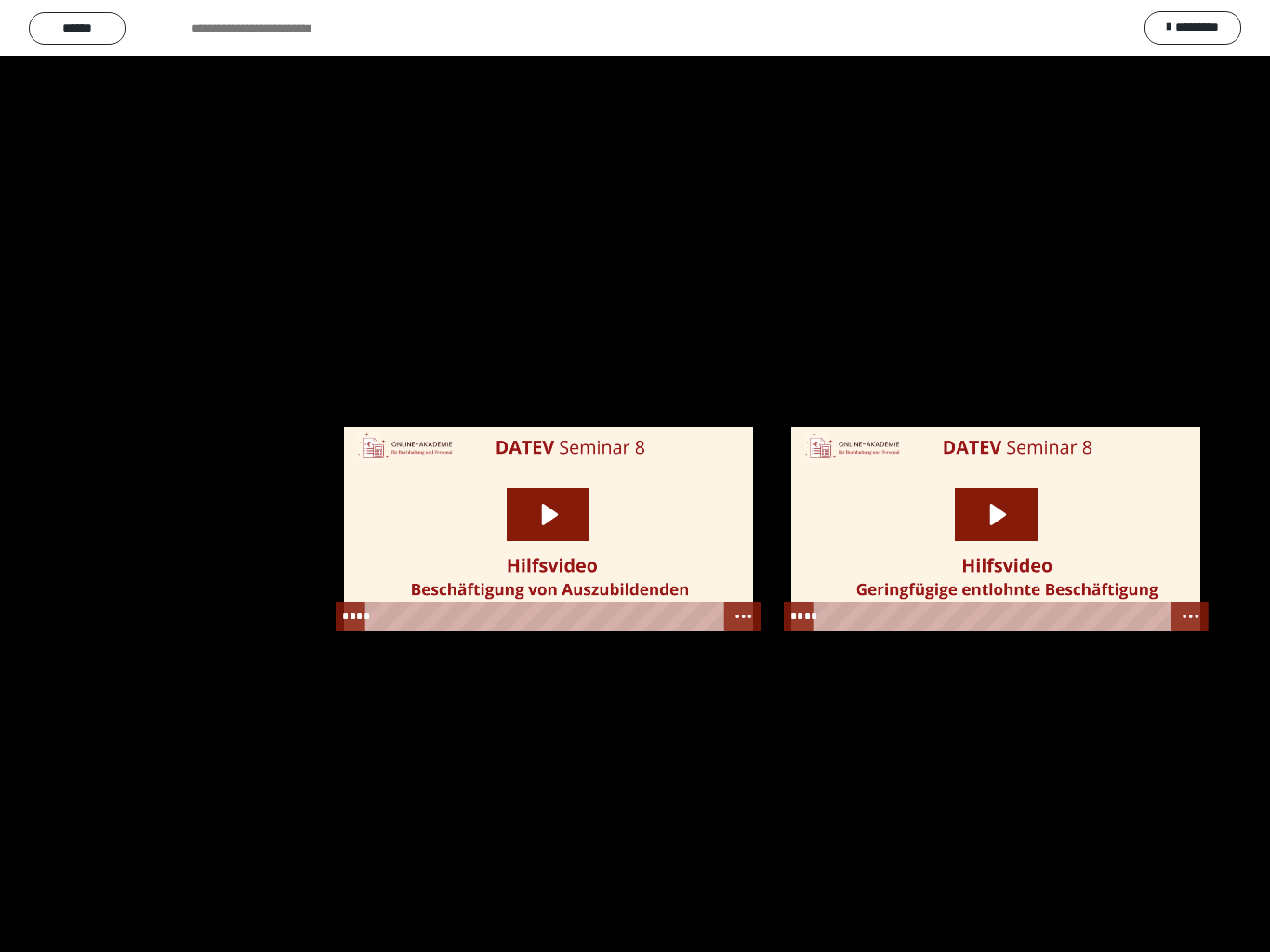 scroll, scrollTop: 0, scrollLeft: 0, axis: both 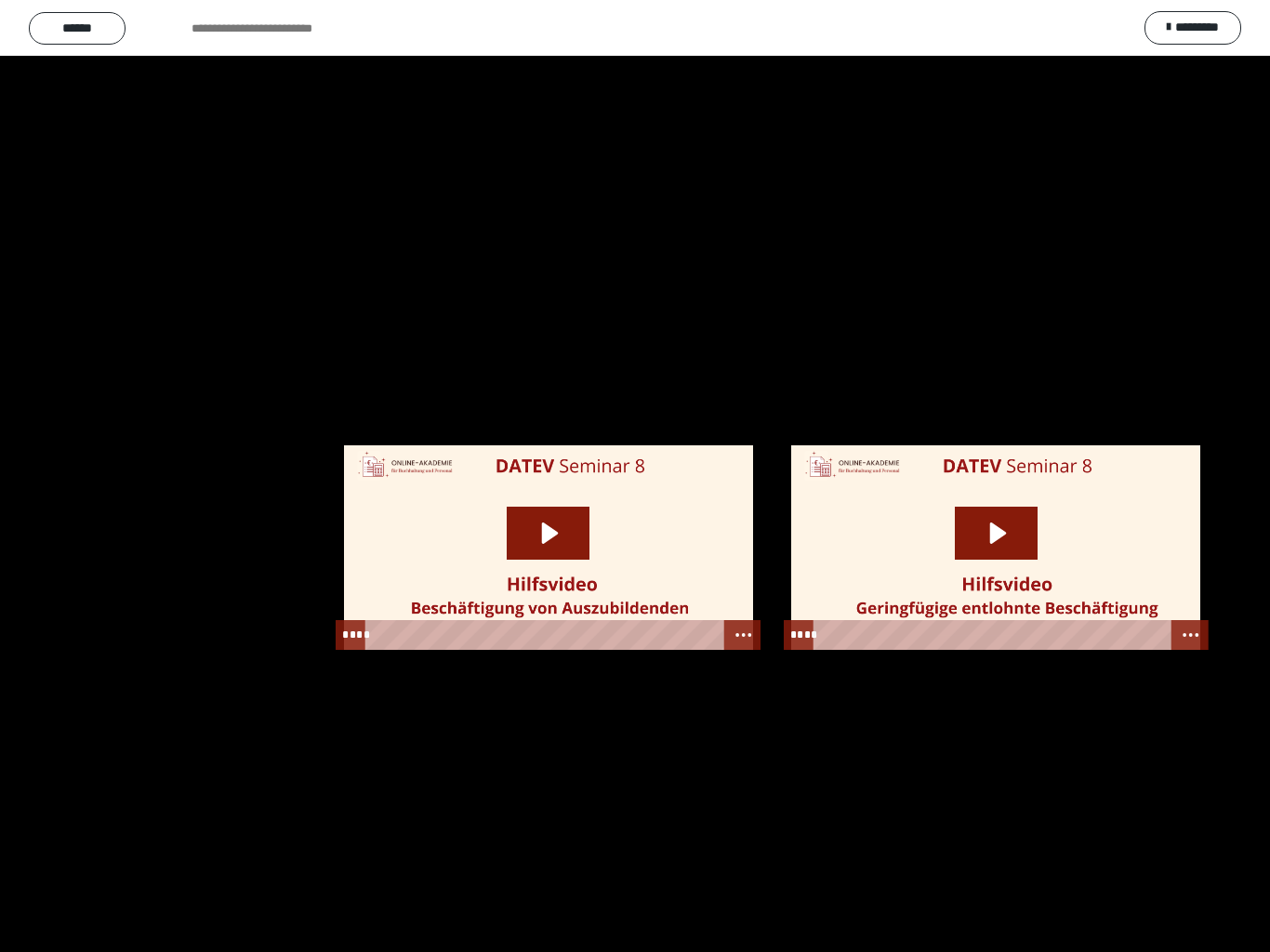 click at bounding box center [635, 476] 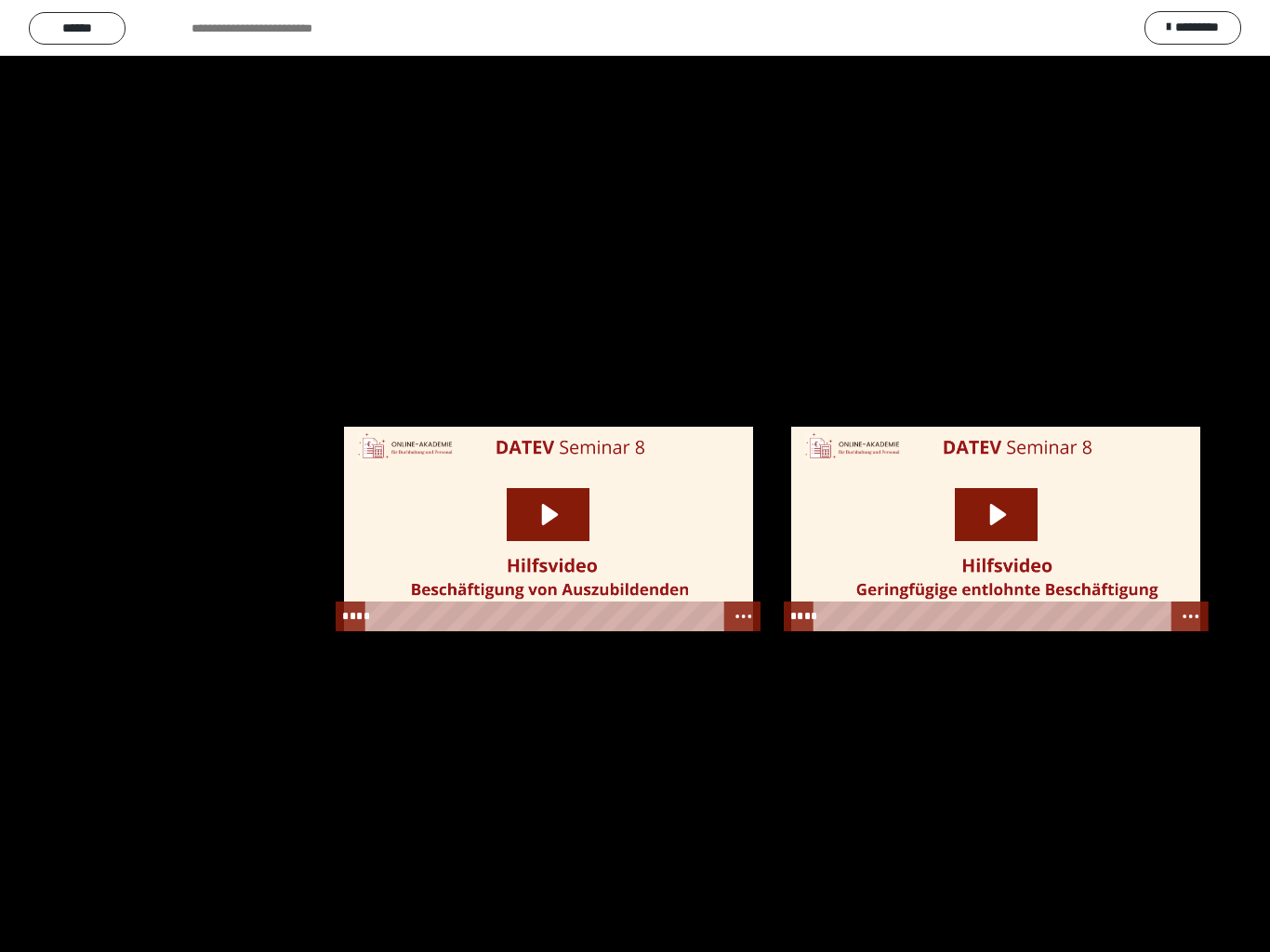 scroll, scrollTop: 0, scrollLeft: 0, axis: both 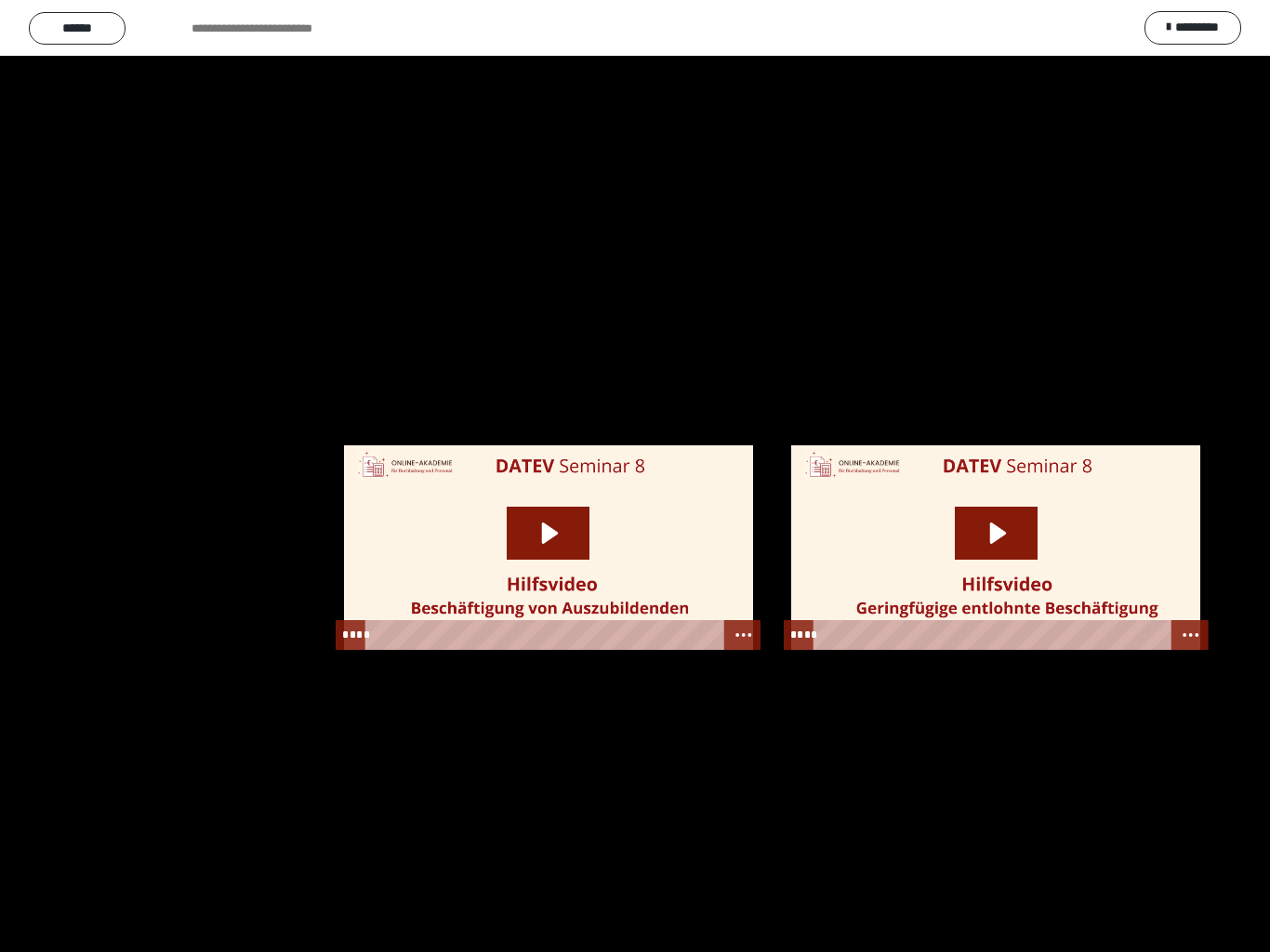 click at bounding box center [635, 476] 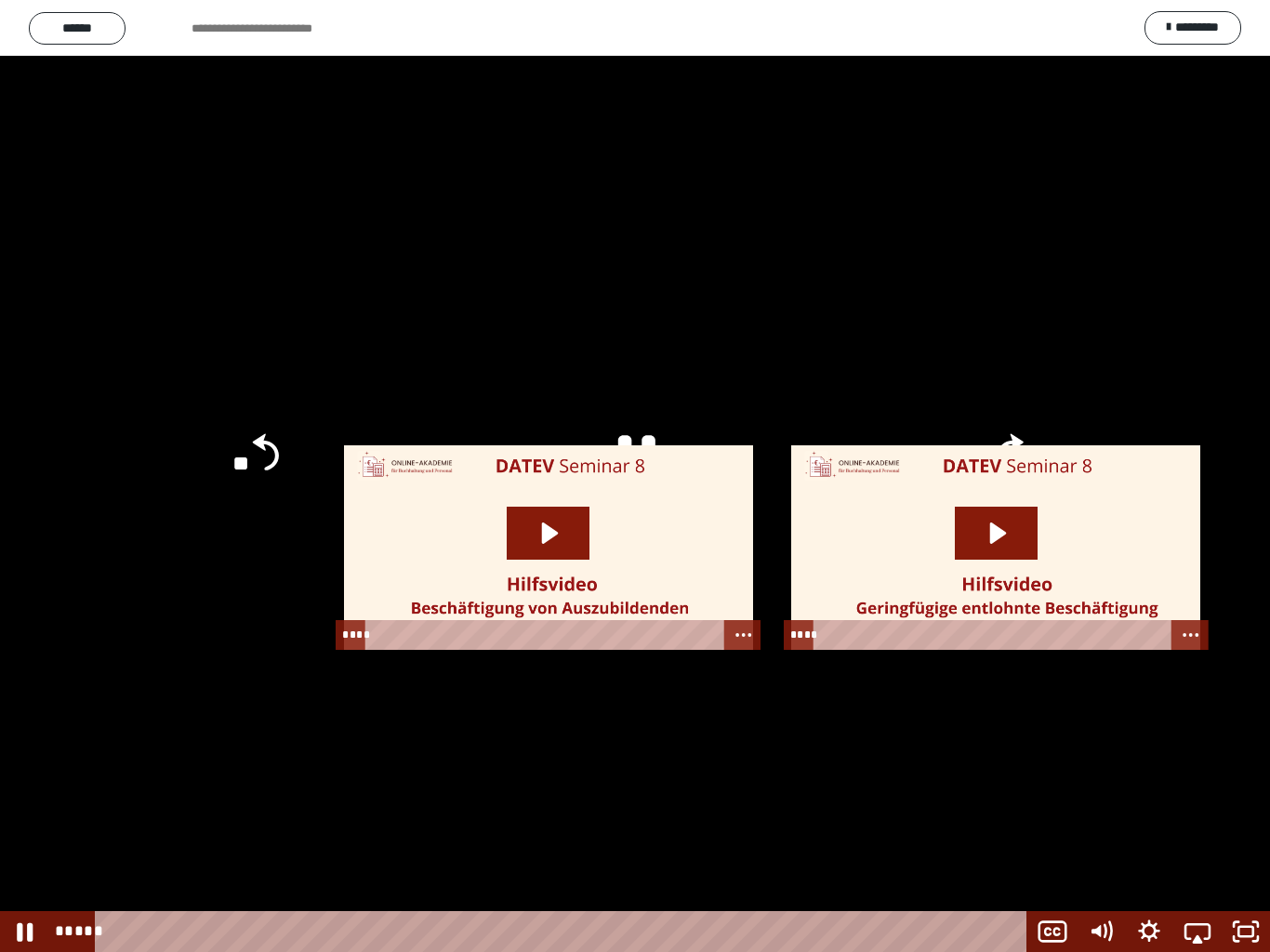 click 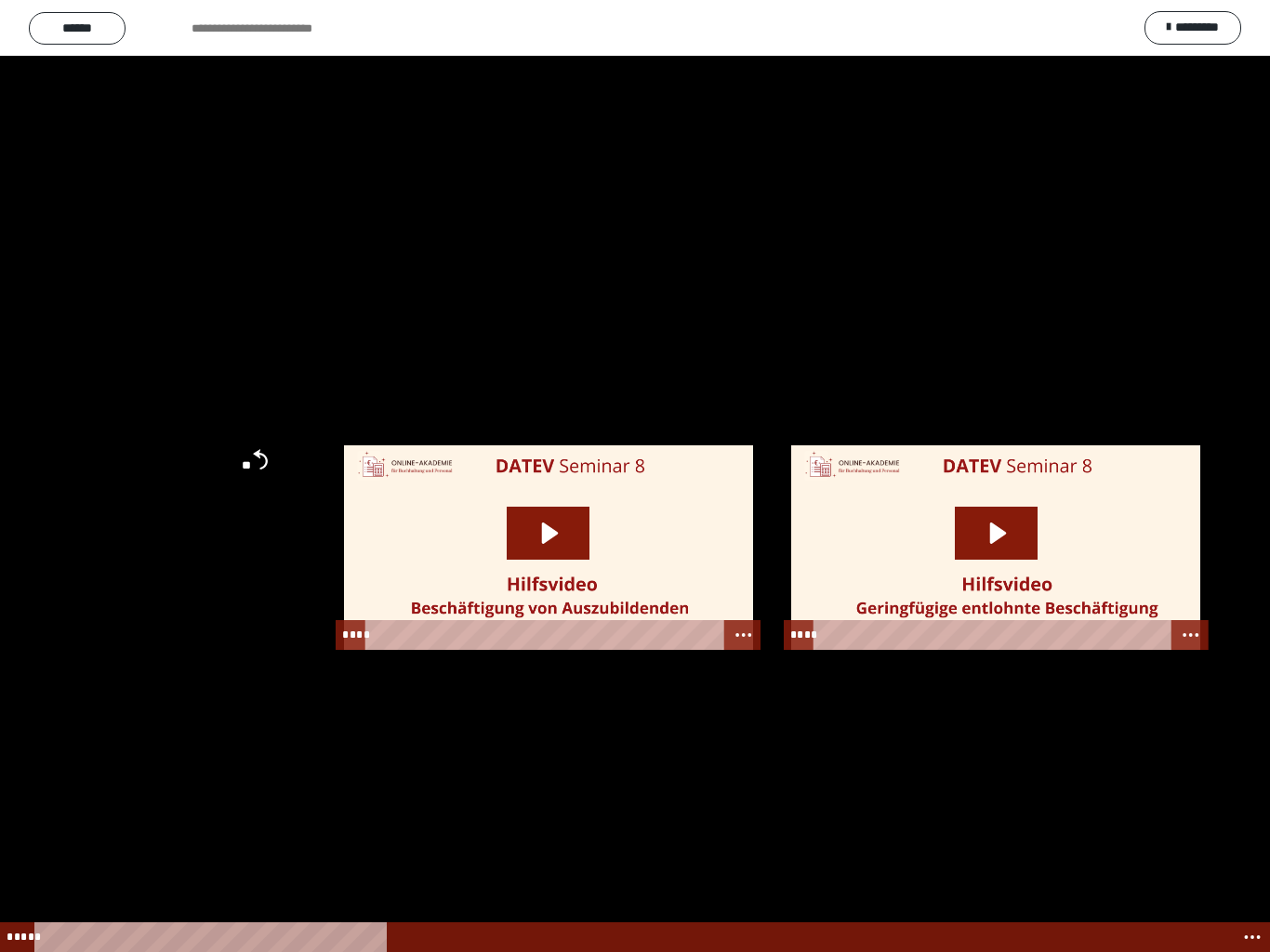 scroll, scrollTop: 2004, scrollLeft: 0, axis: vertical 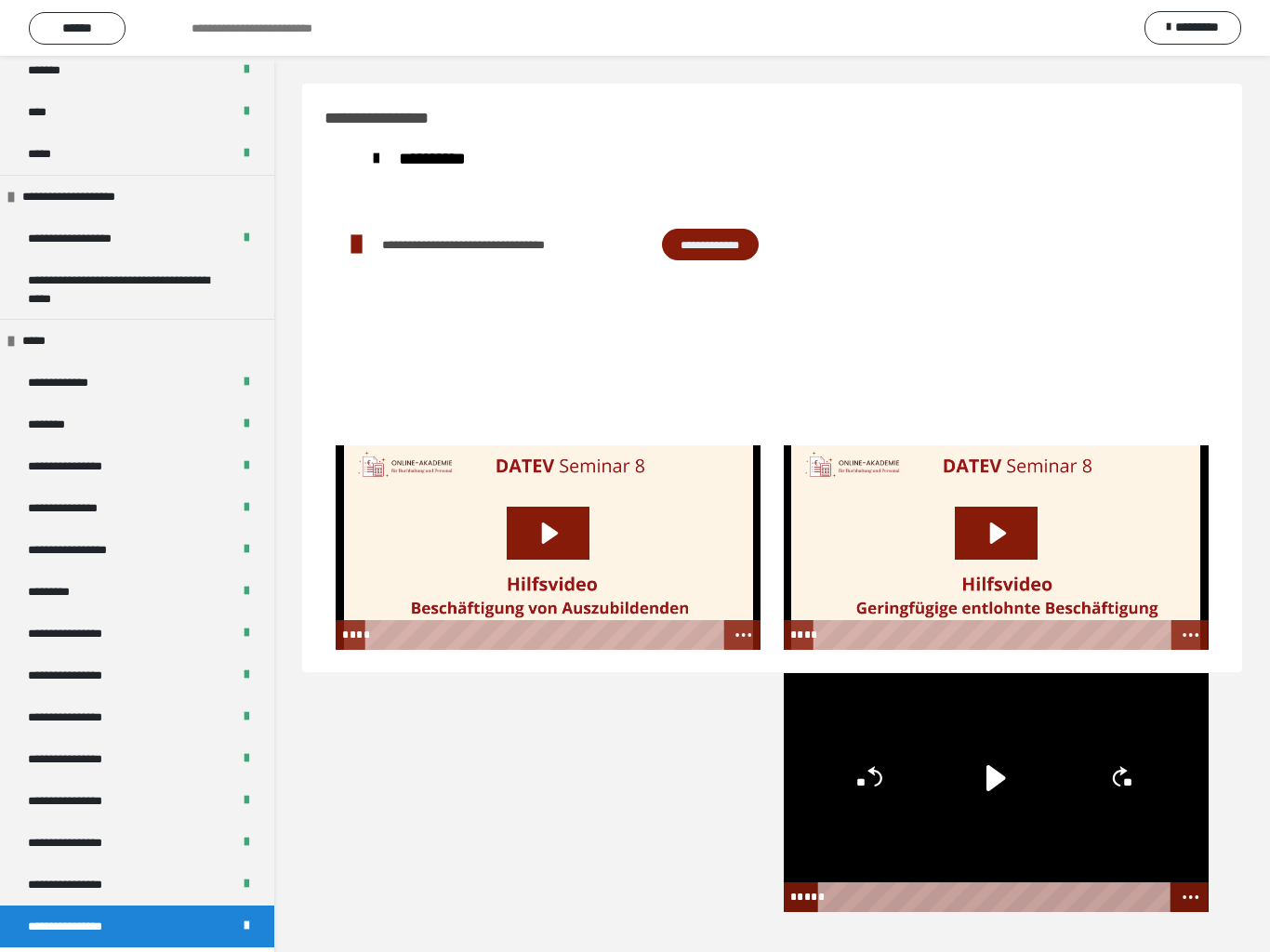 click on "**********" at bounding box center [137, 549] 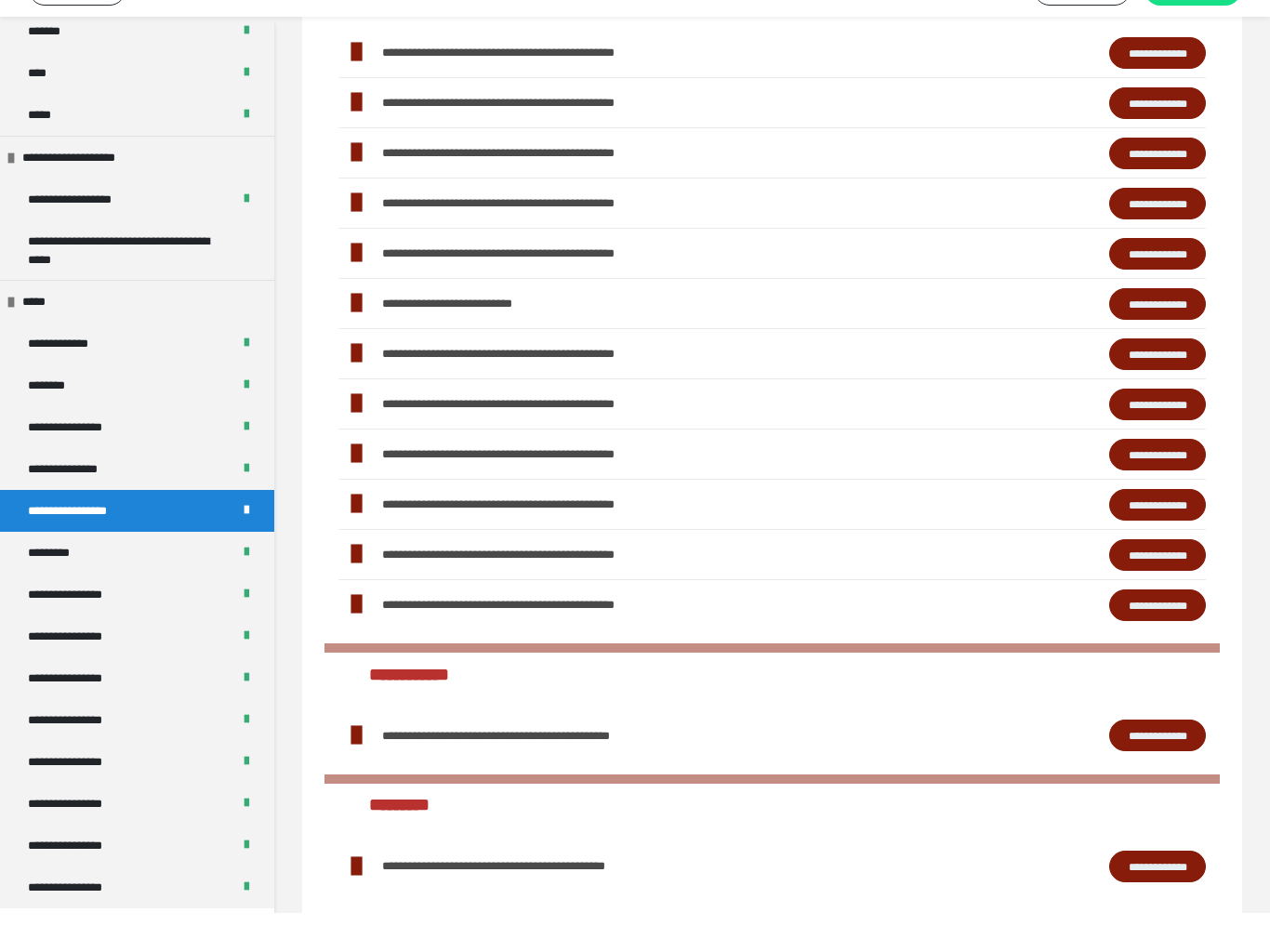 scroll, scrollTop: 342, scrollLeft: 0, axis: vertical 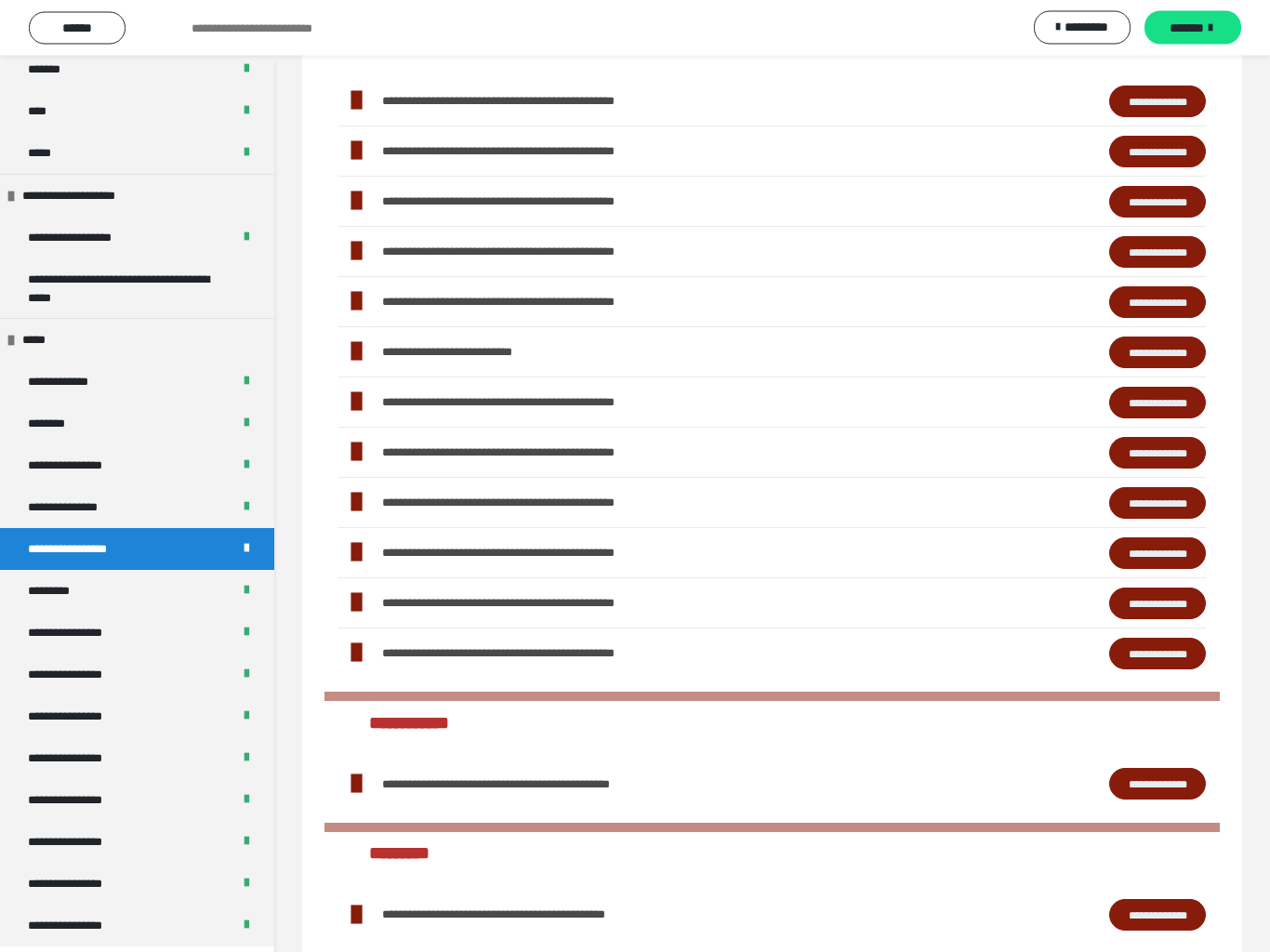 click on "**********" at bounding box center (549, 503) 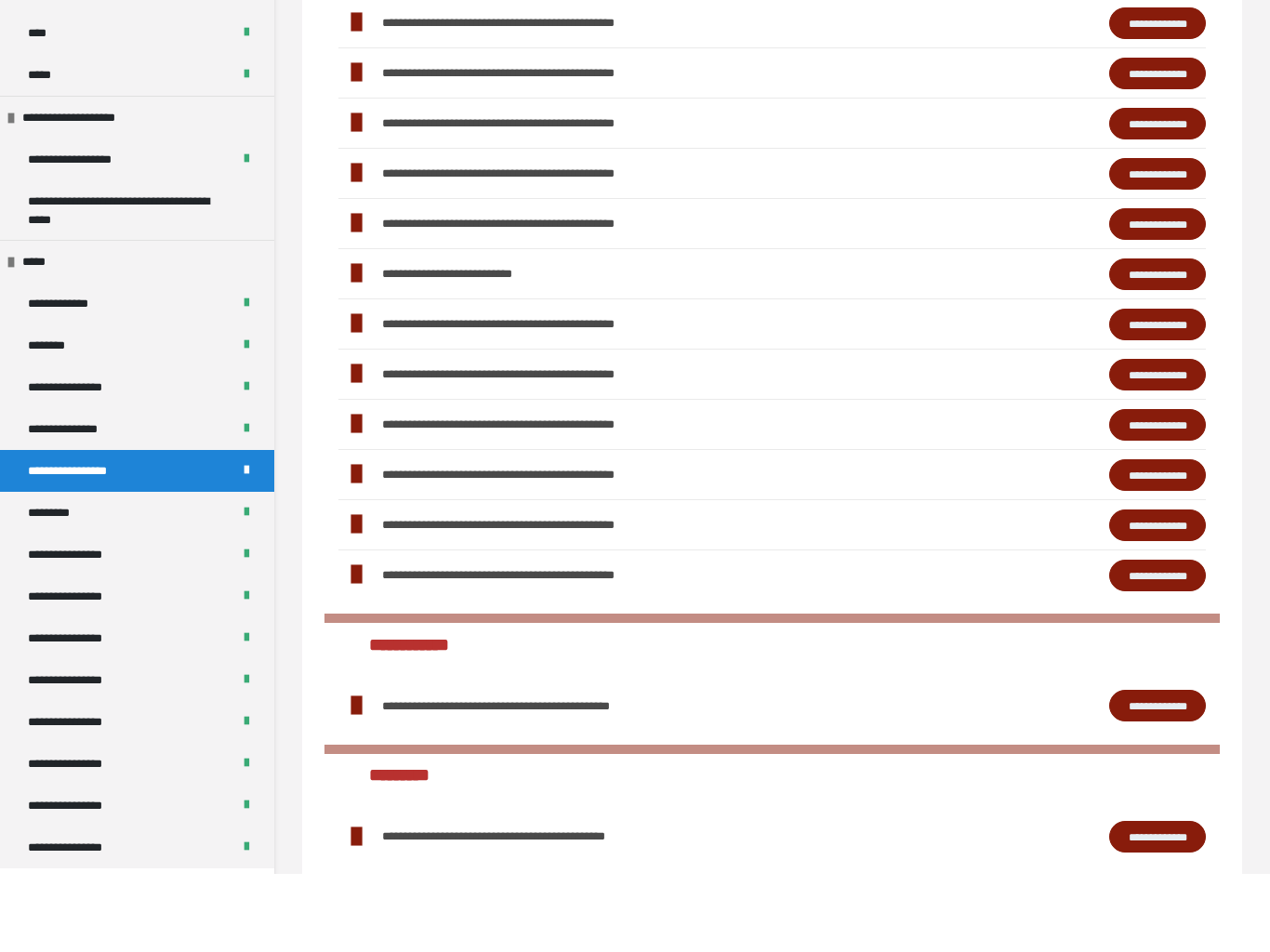 click on "**********" at bounding box center (1158, 504) 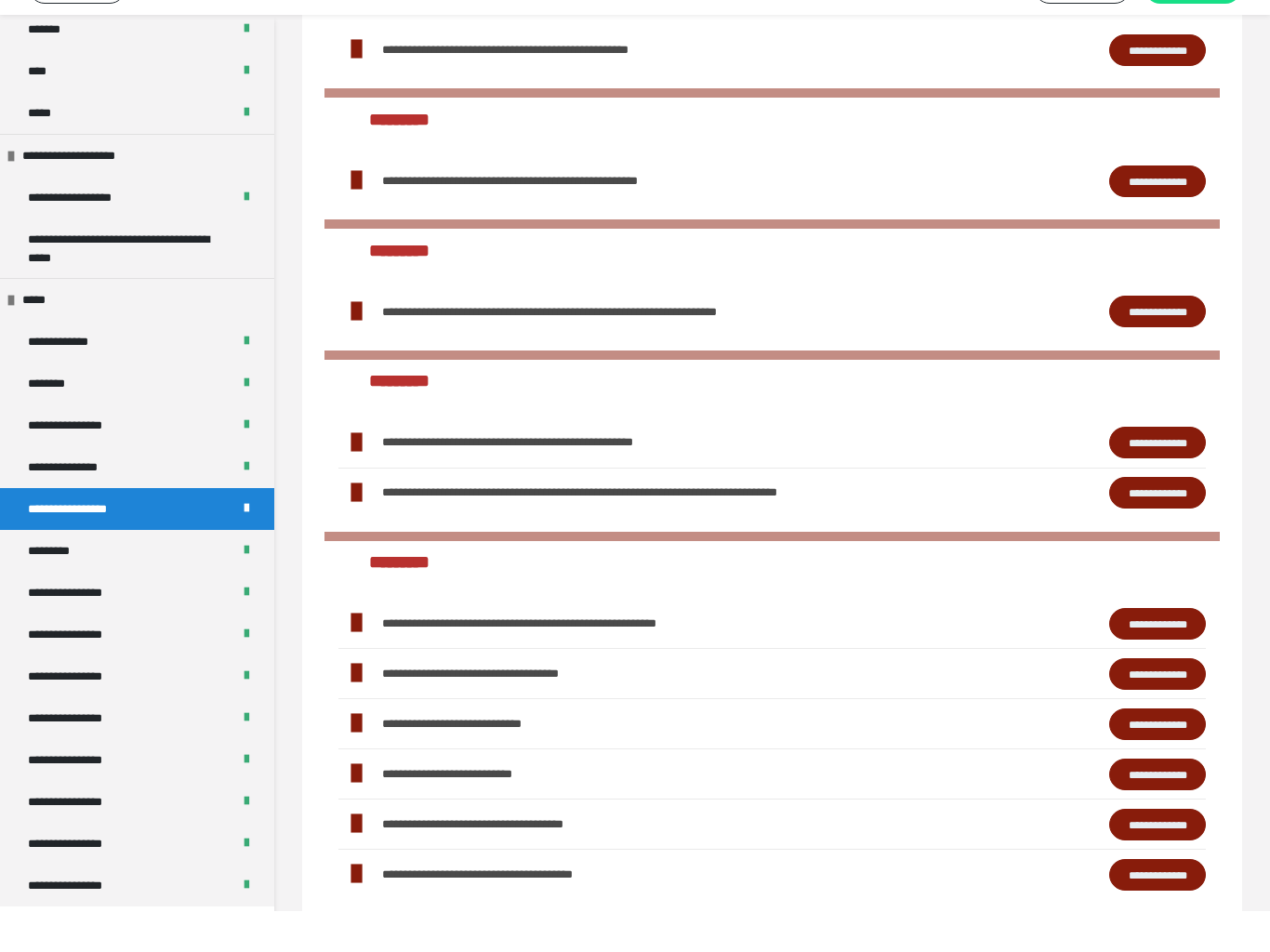 scroll, scrollTop: 1849, scrollLeft: 0, axis: vertical 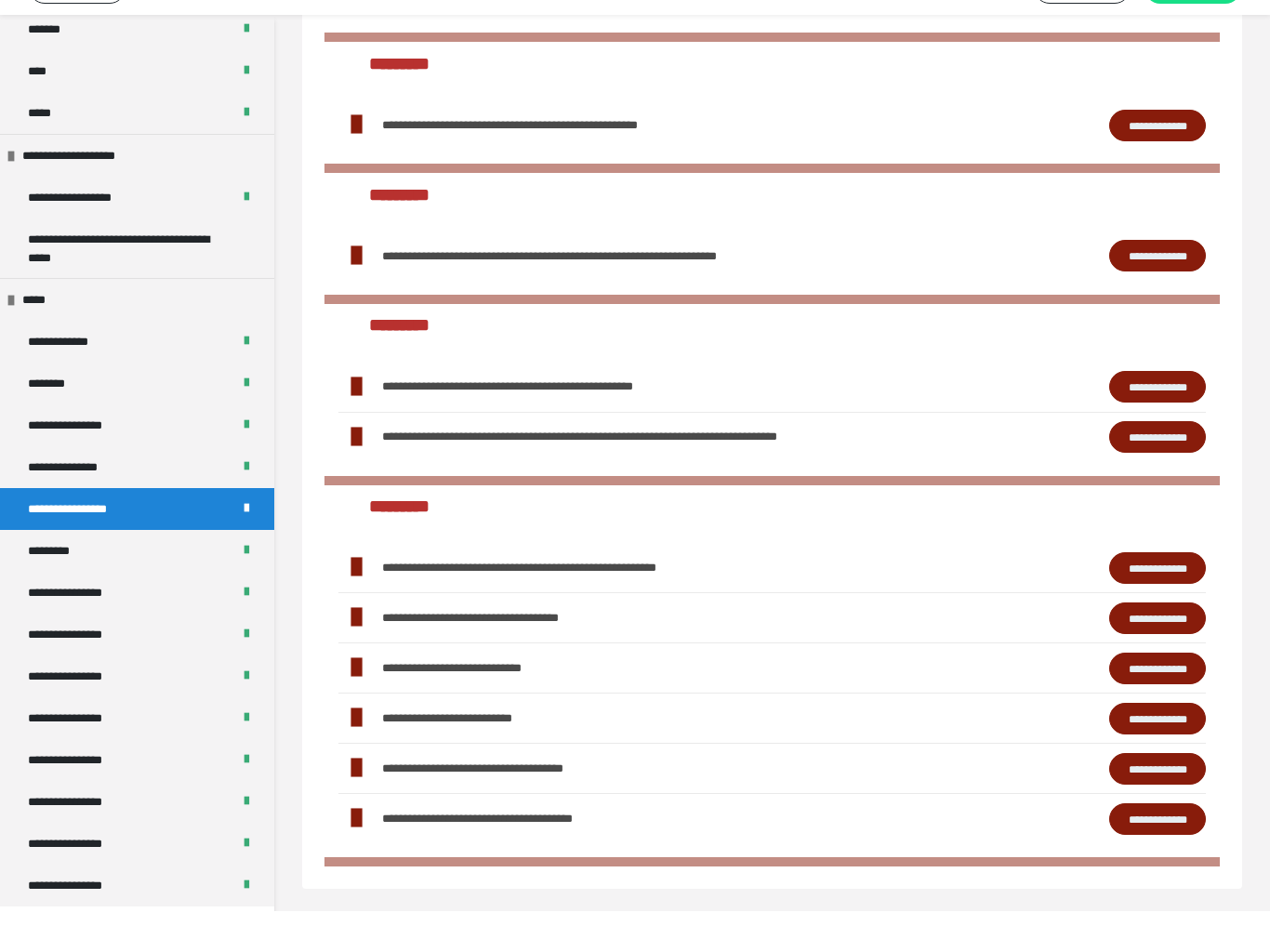 click on "**********" at bounding box center (81, 926) 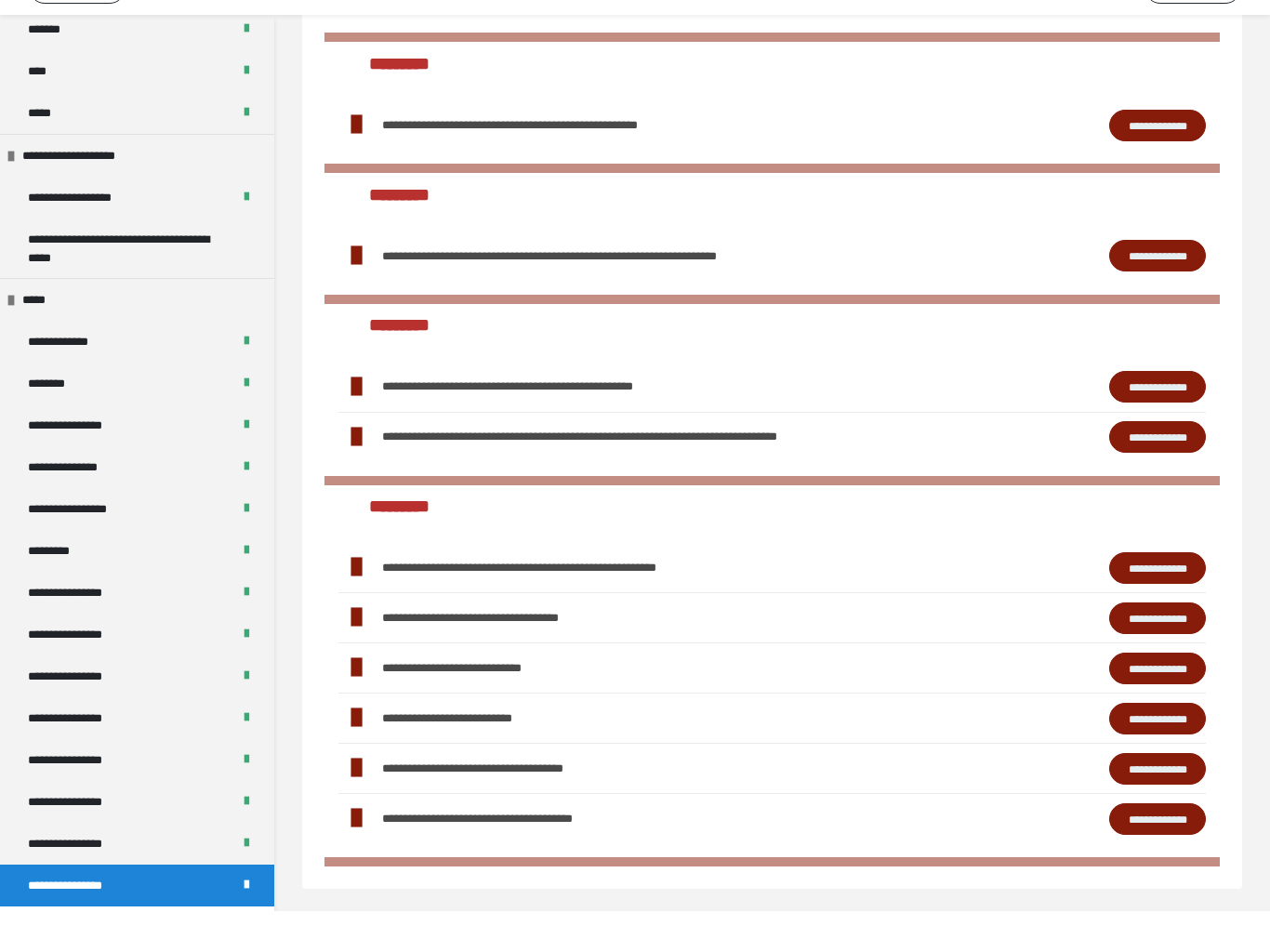 scroll, scrollTop: 1850, scrollLeft: 0, axis: vertical 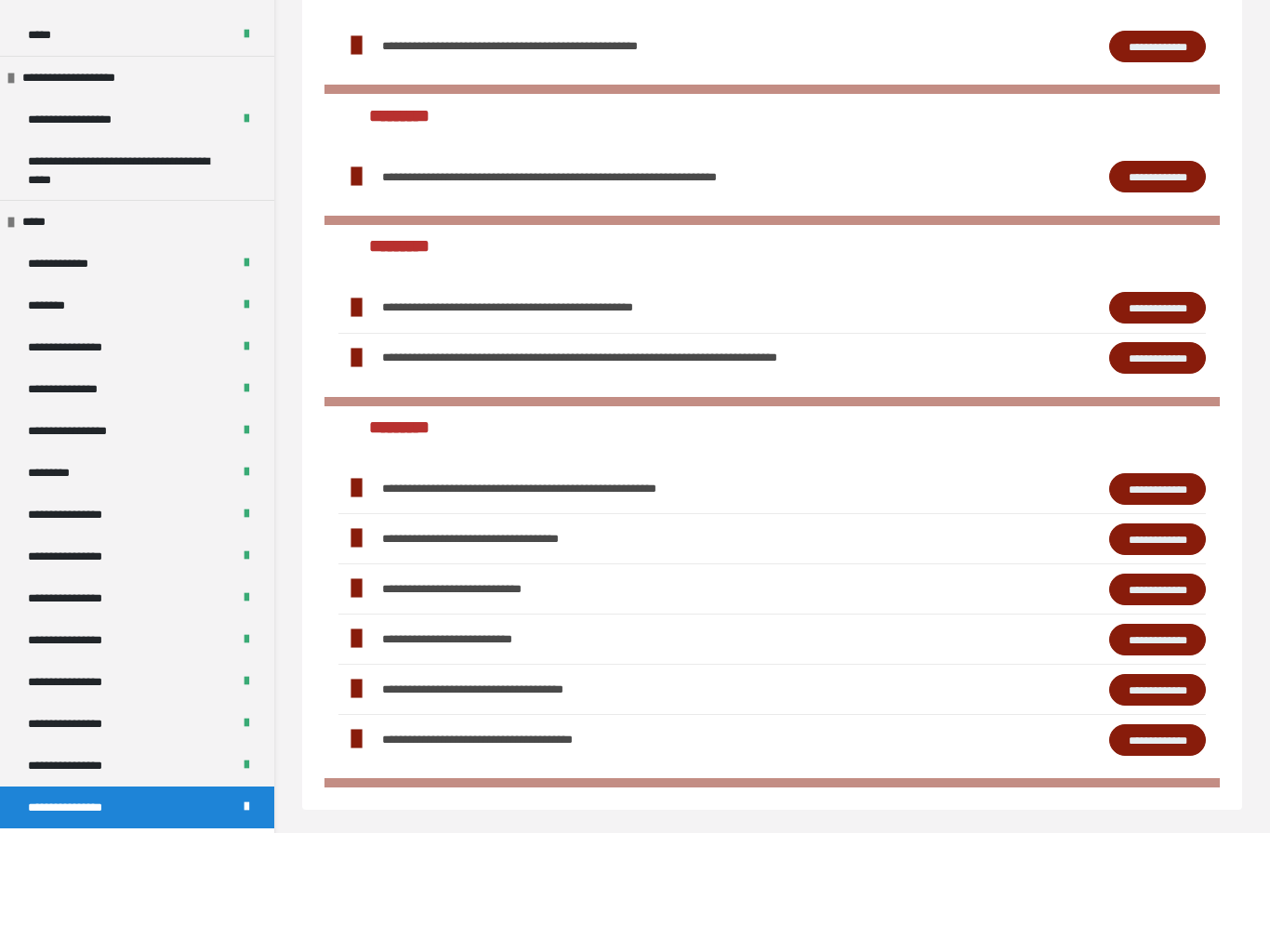 click on "**********" at bounding box center (81, 926) 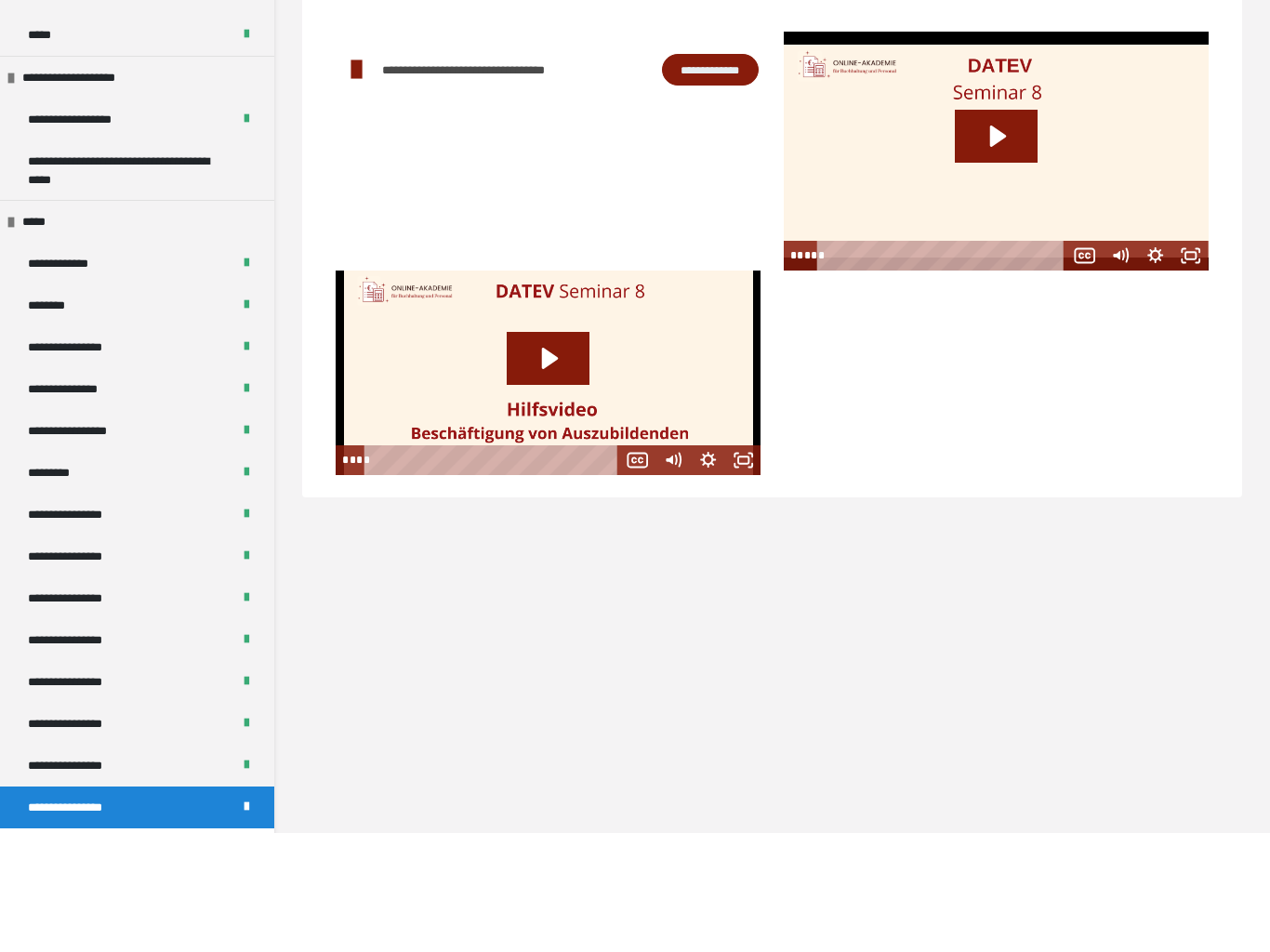 scroll, scrollTop: 56, scrollLeft: 0, axis: vertical 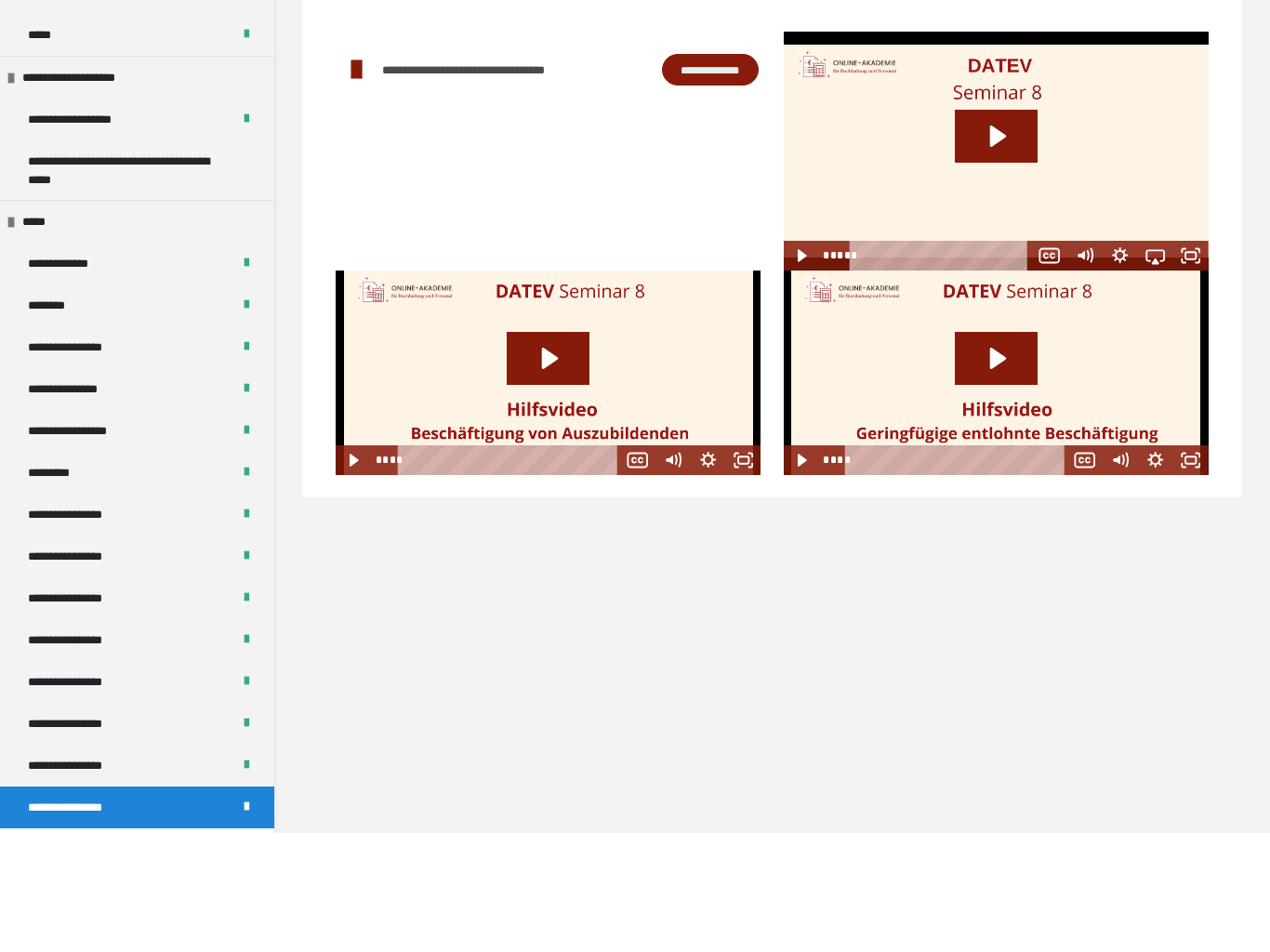 click 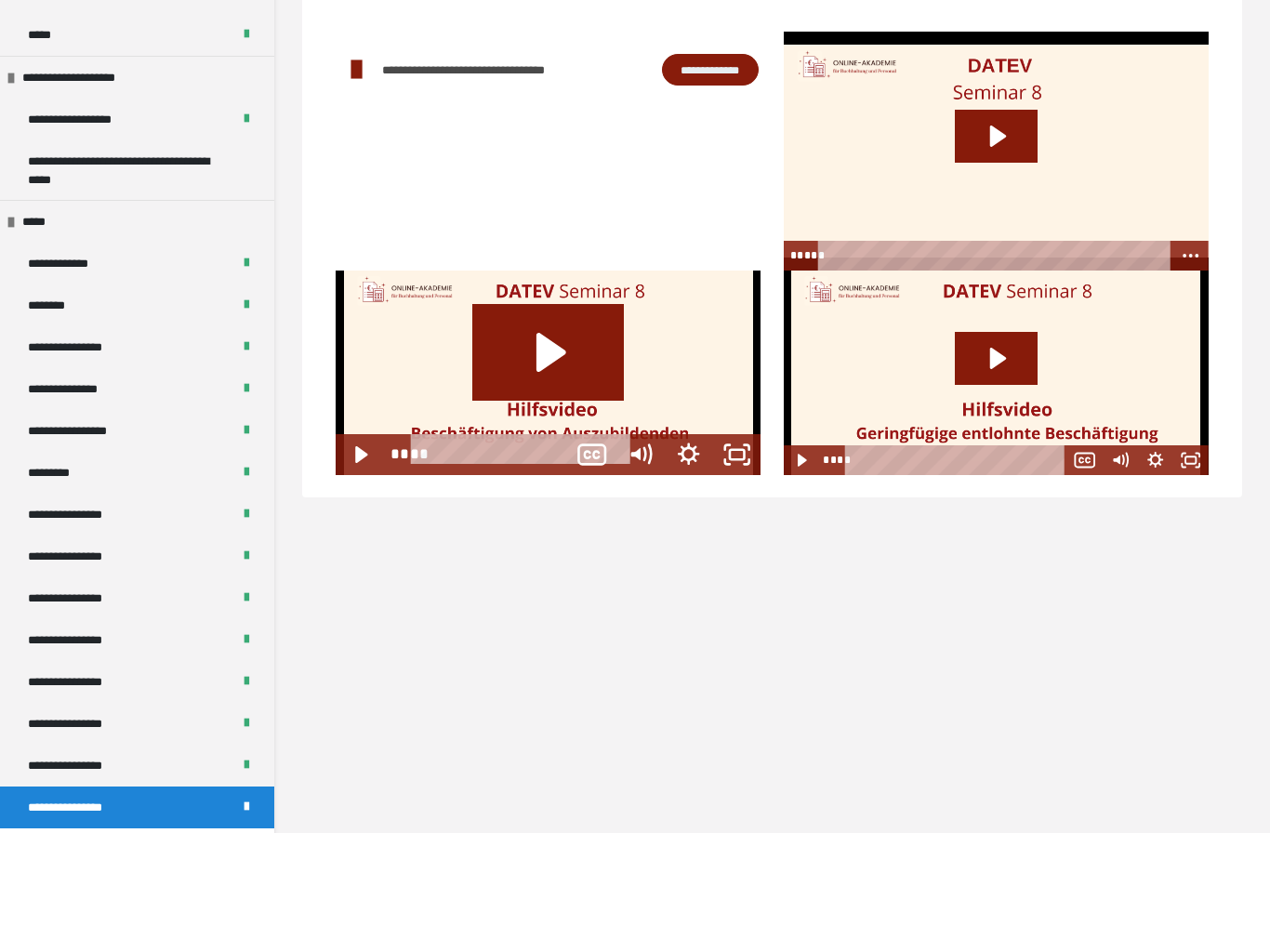 scroll, scrollTop: 37, scrollLeft: 0, axis: vertical 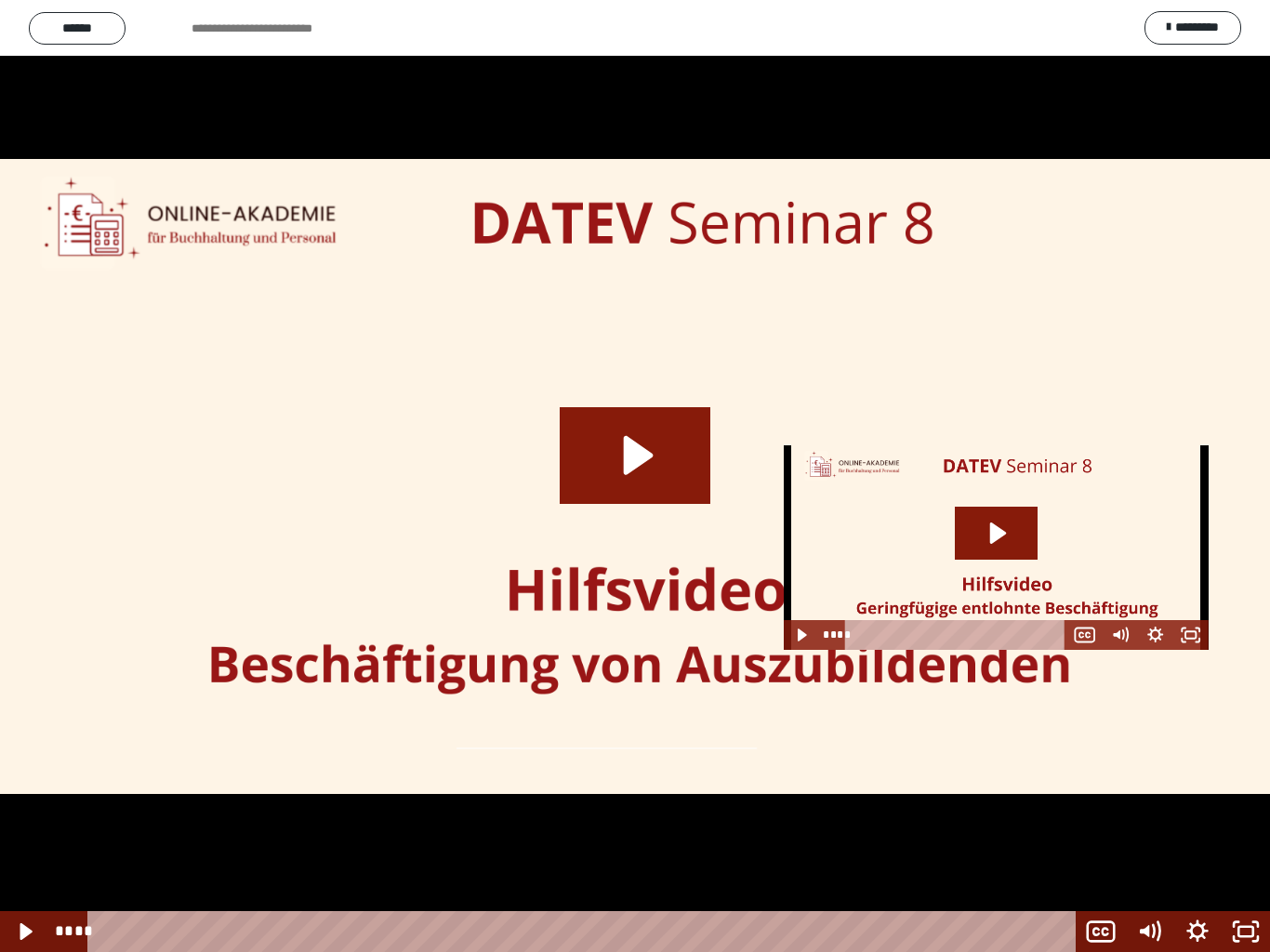 click 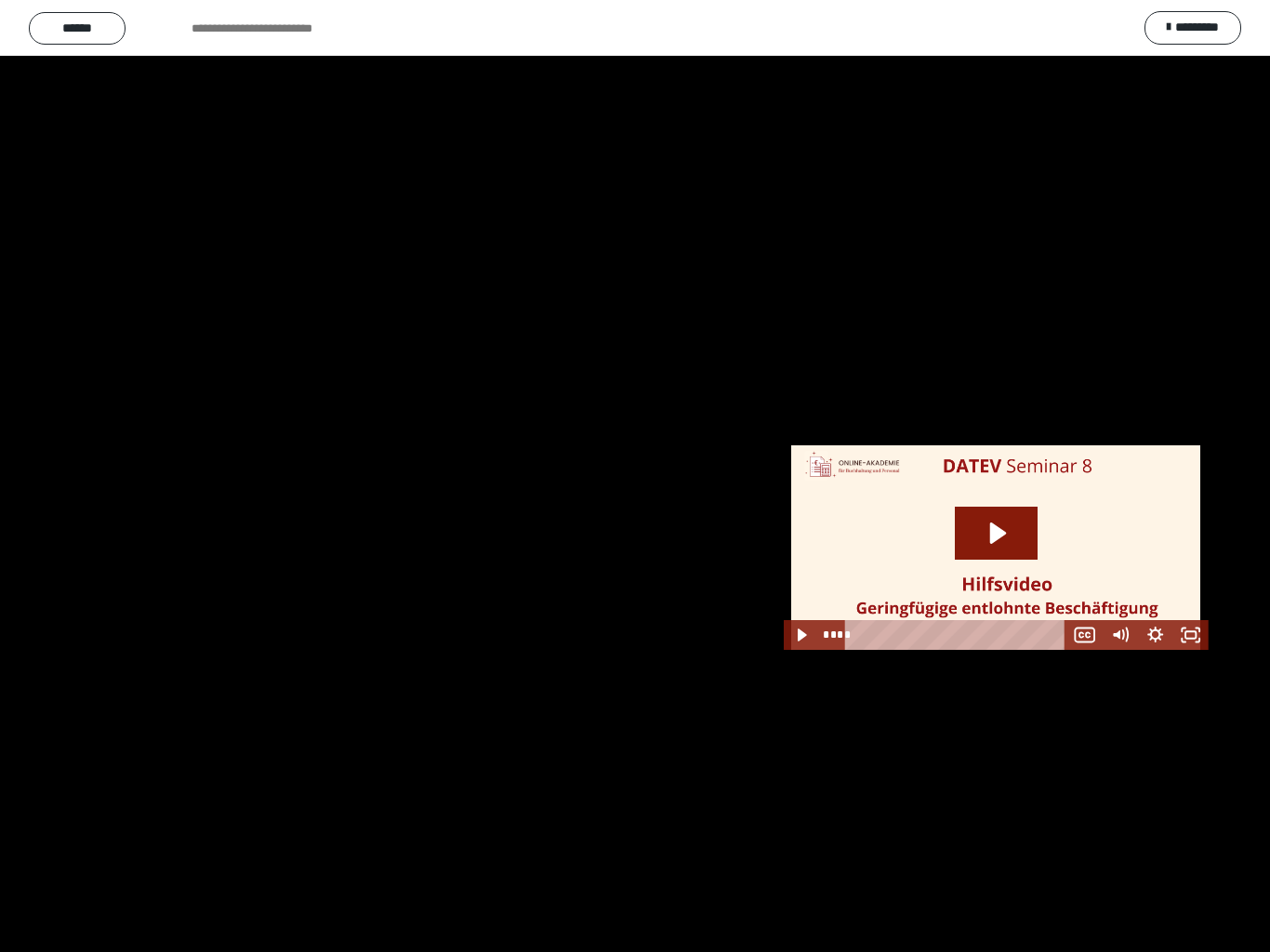 click at bounding box center [635, 476] 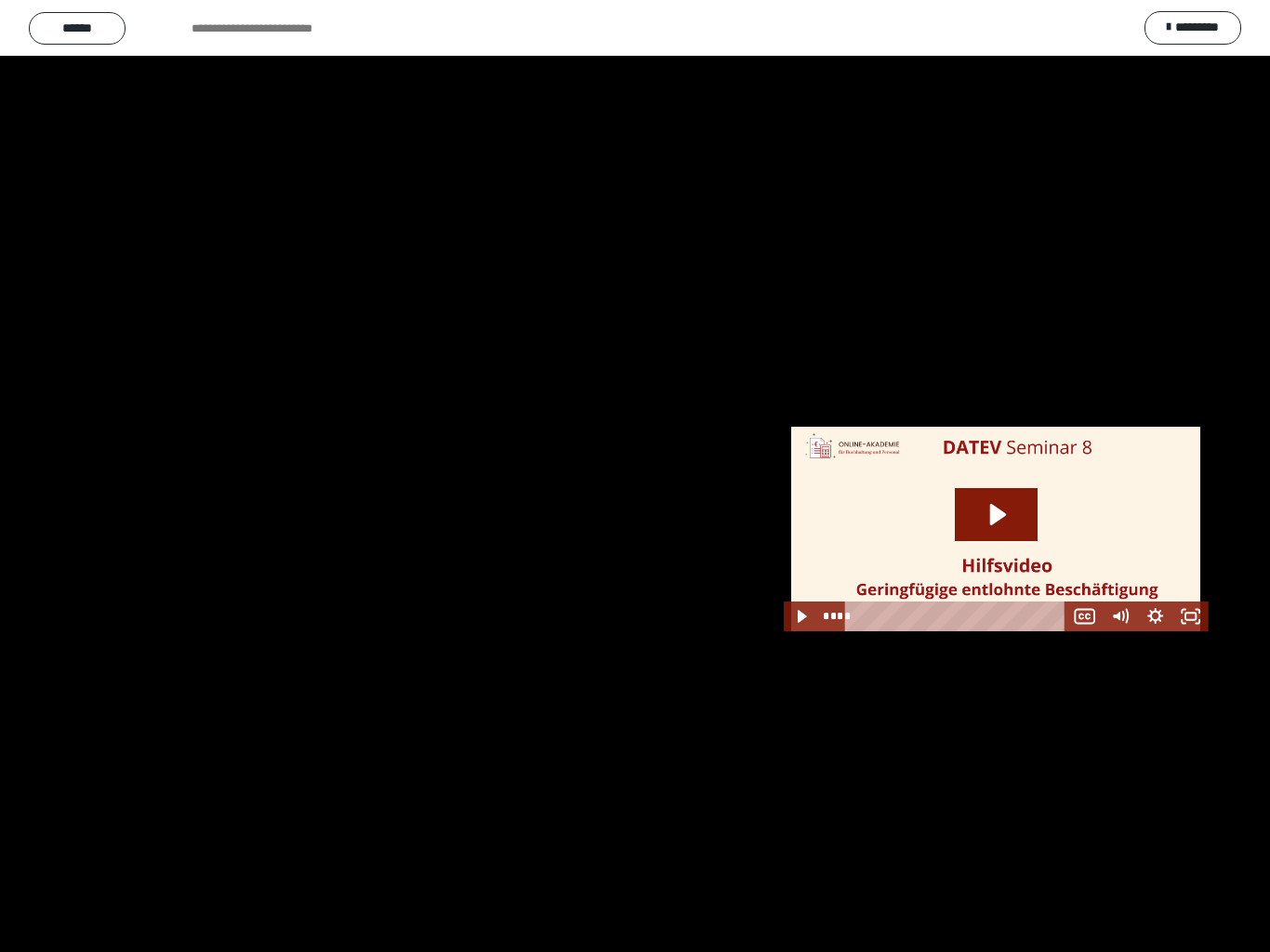 scroll, scrollTop: 0, scrollLeft: 0, axis: both 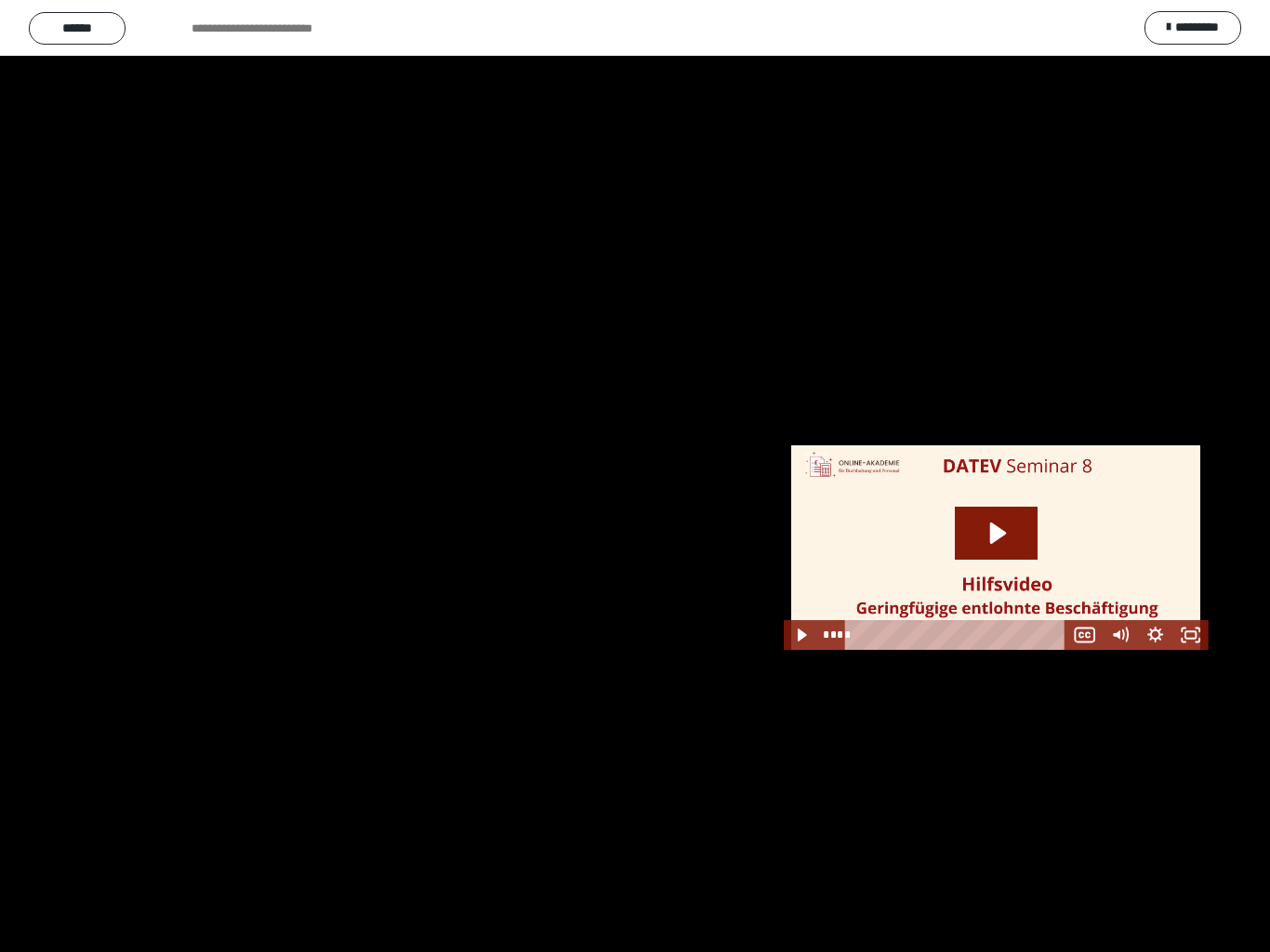 click at bounding box center (635, 476) 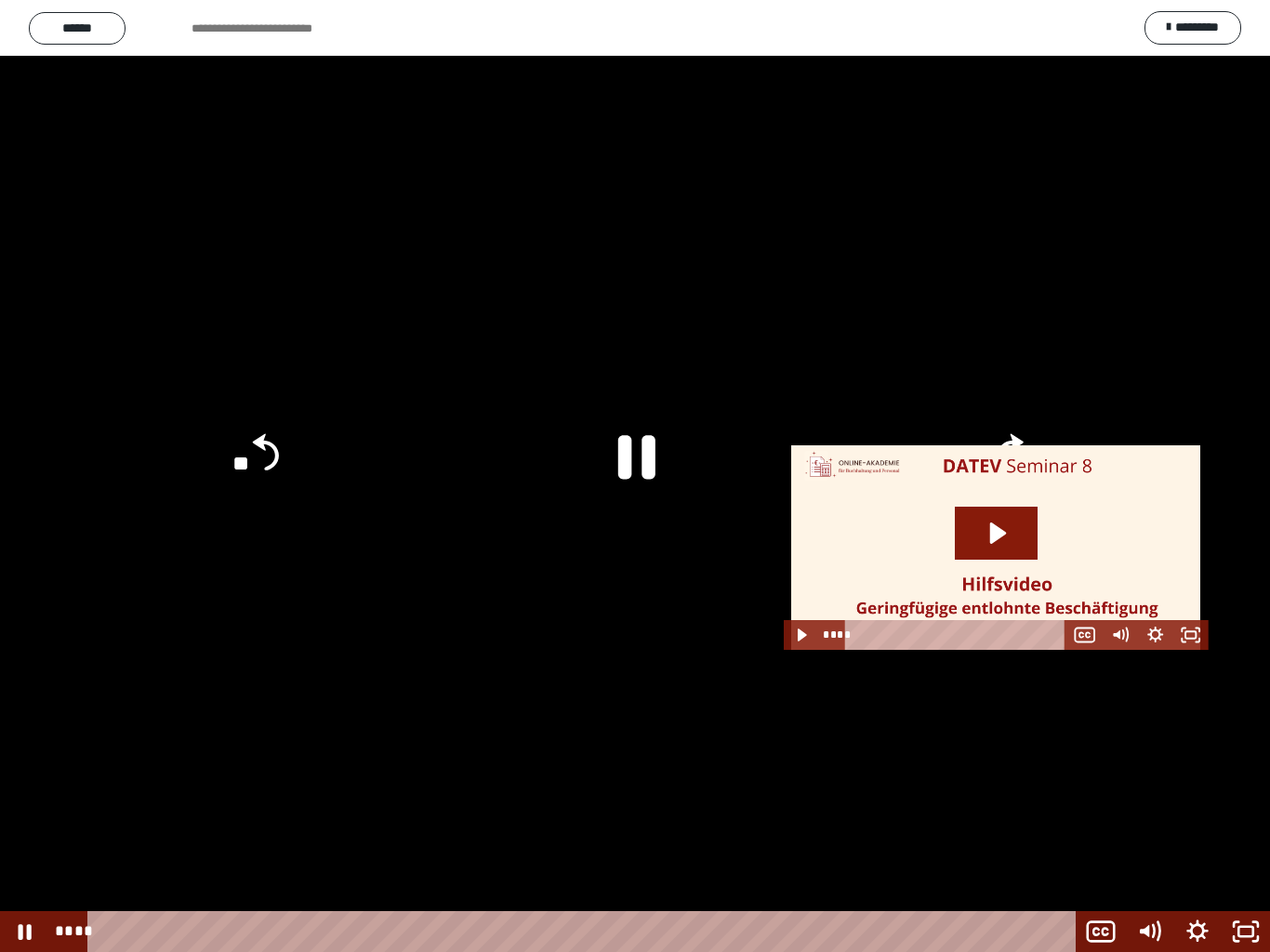 click 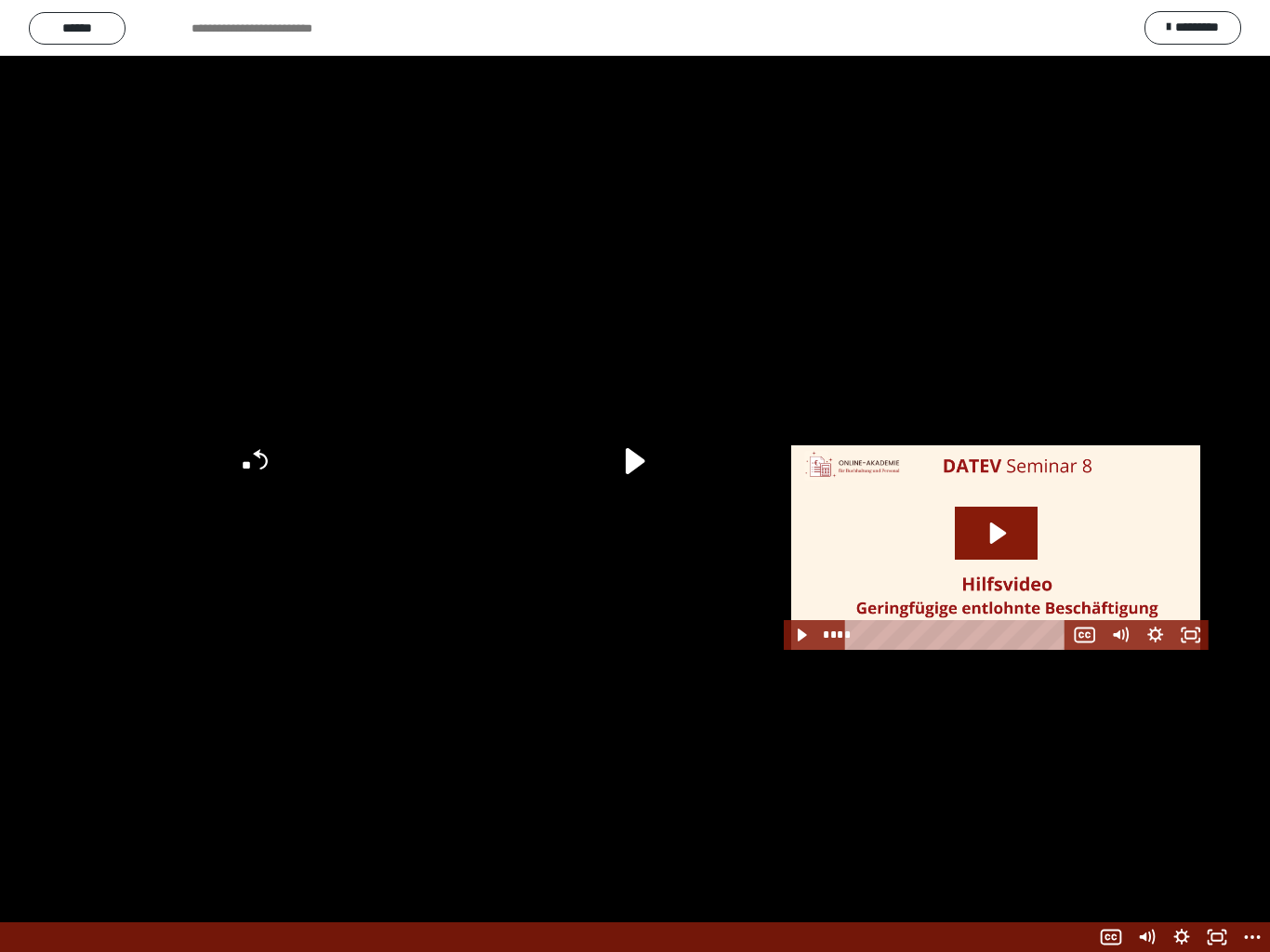 scroll, scrollTop: 55, scrollLeft: 0, axis: vertical 